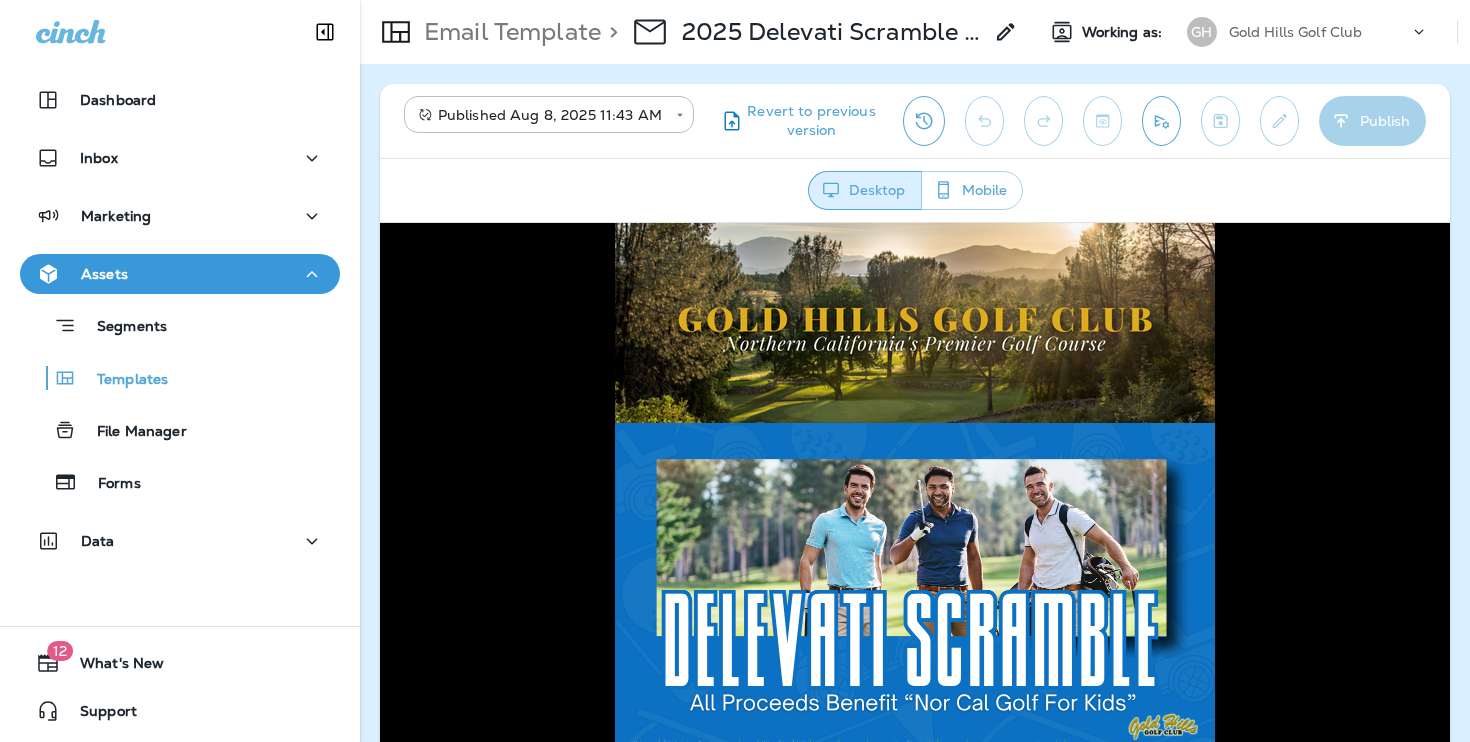 scroll, scrollTop: 0, scrollLeft: 0, axis: both 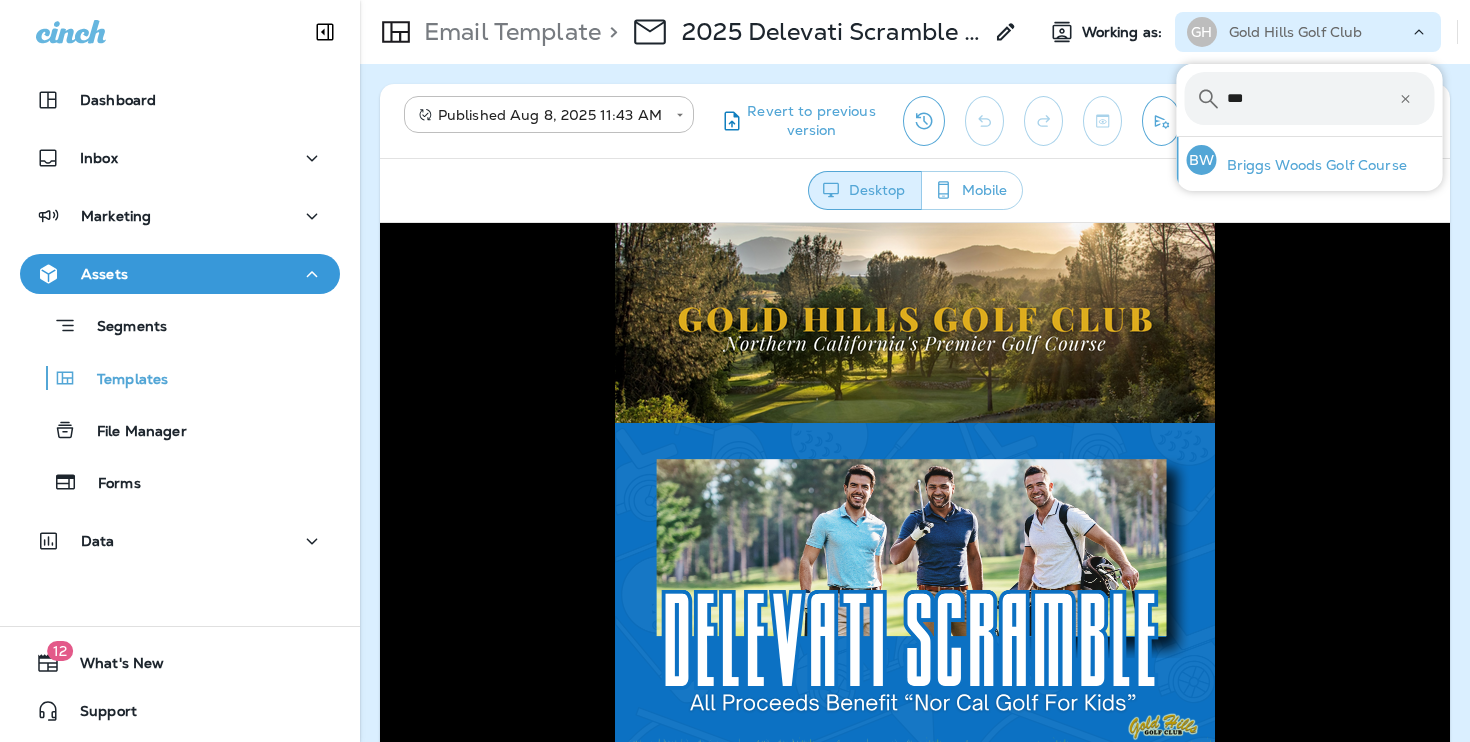 type on "***" 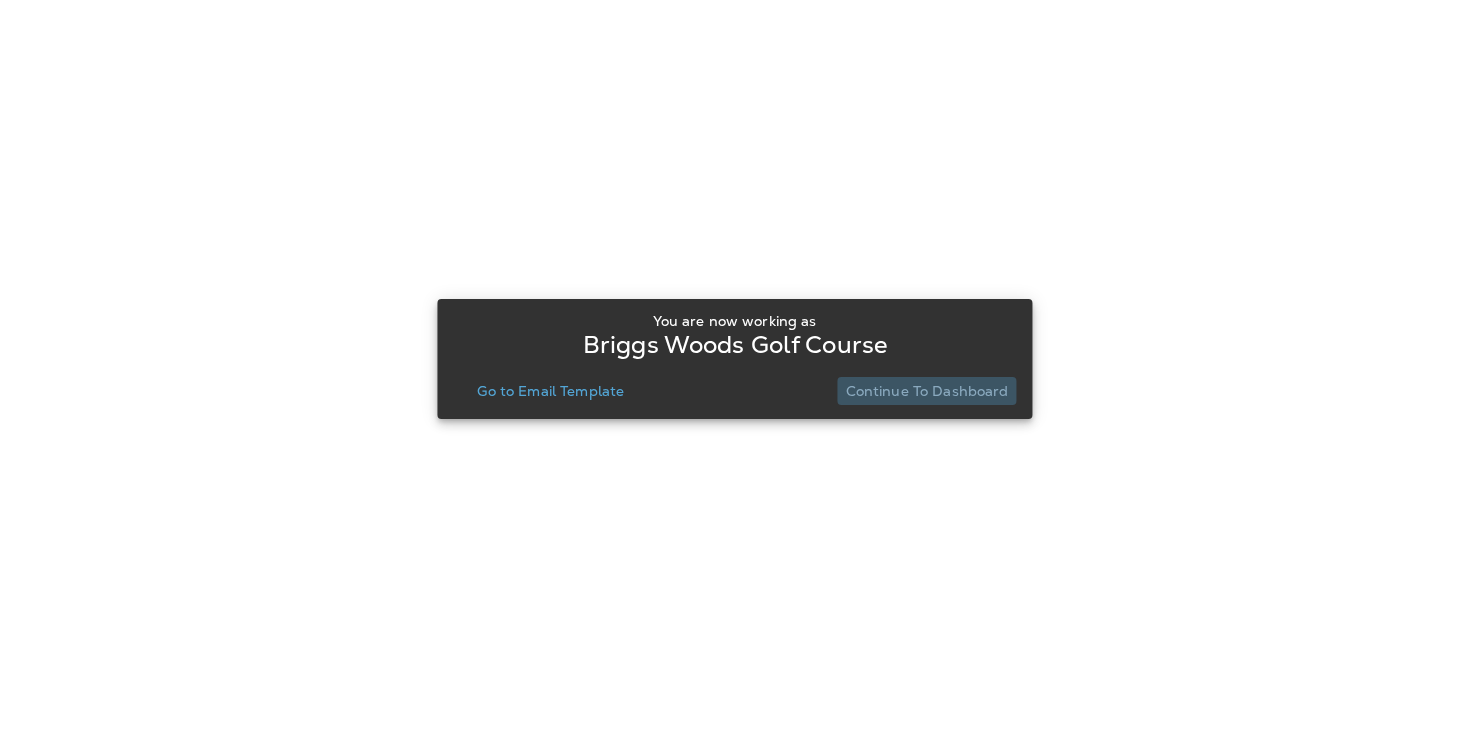 click on "Continue to Dashboard" at bounding box center (927, 391) 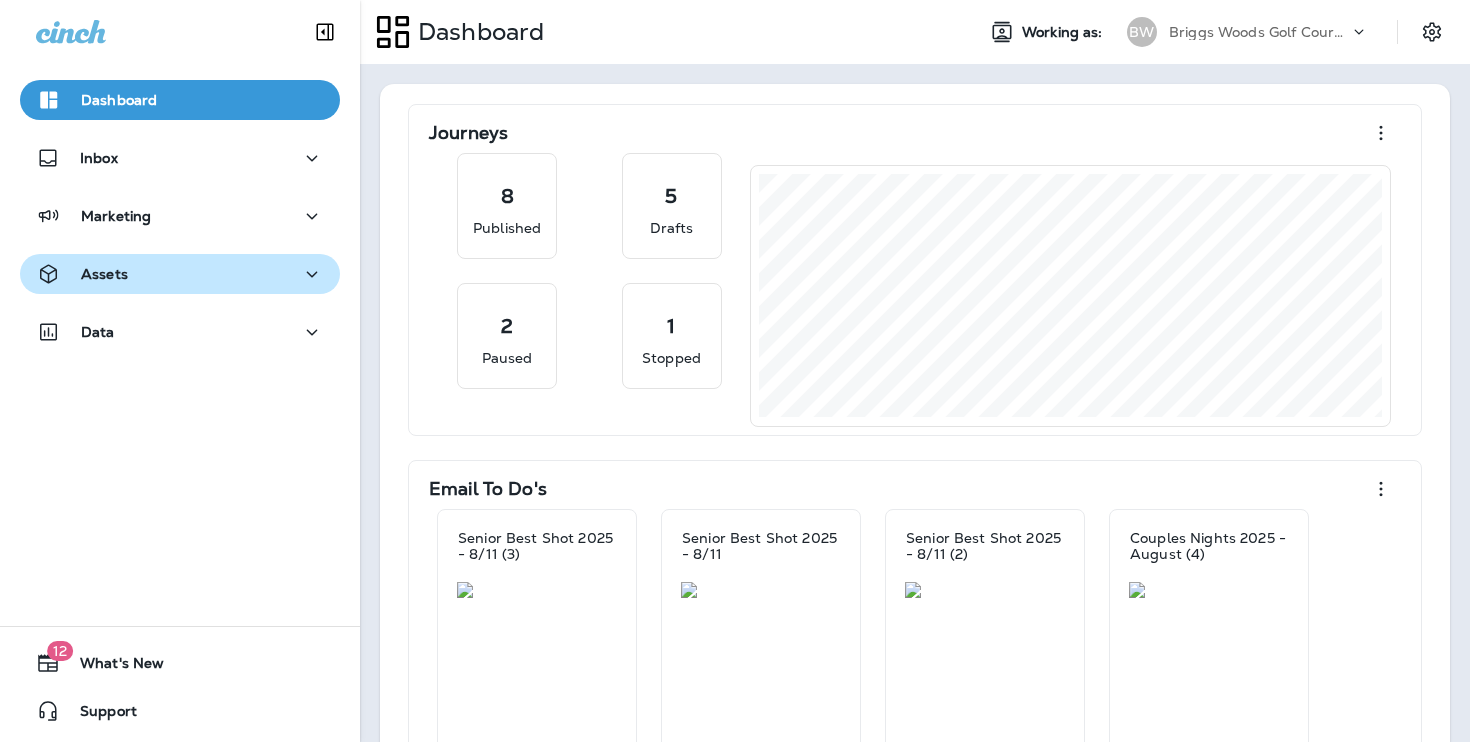 click on "Assets" at bounding box center (180, 274) 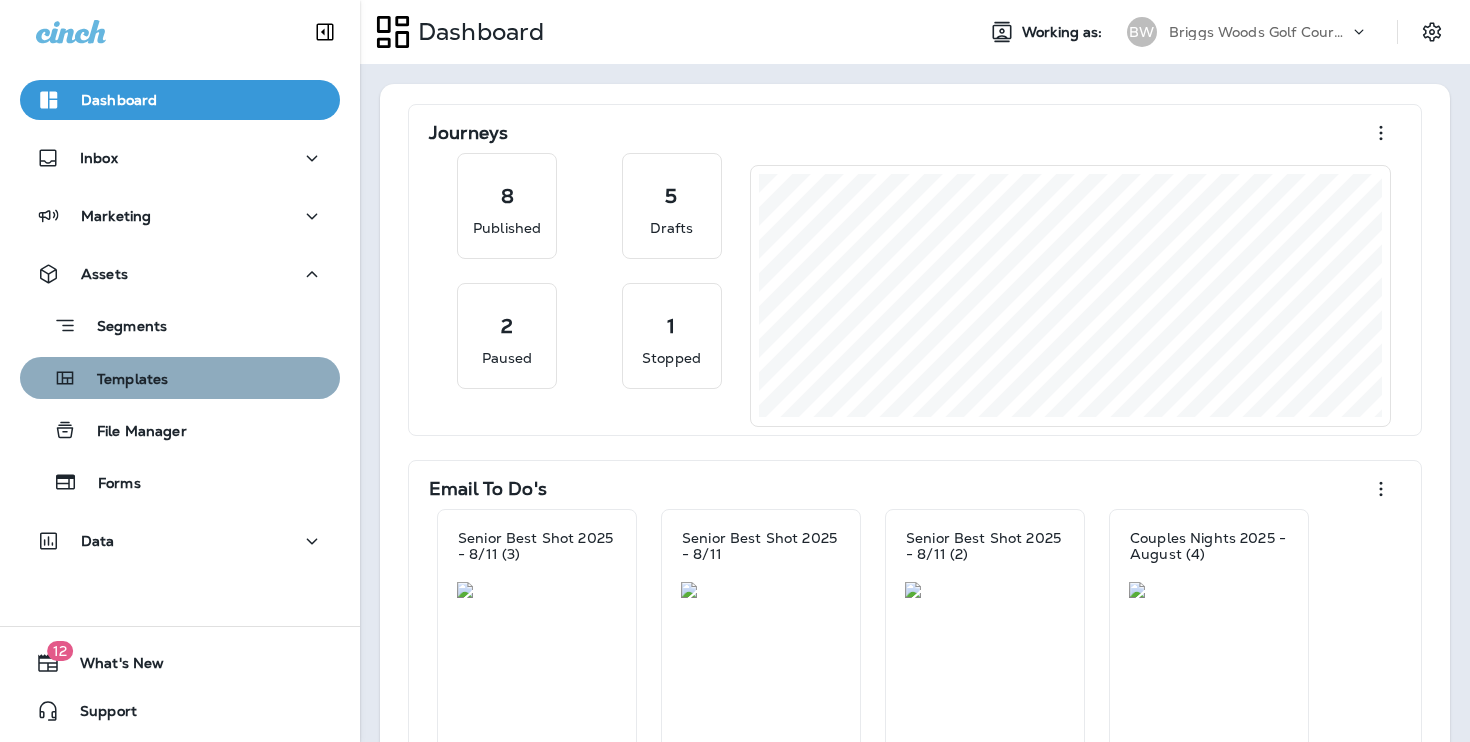 click on "Templates" at bounding box center (180, 378) 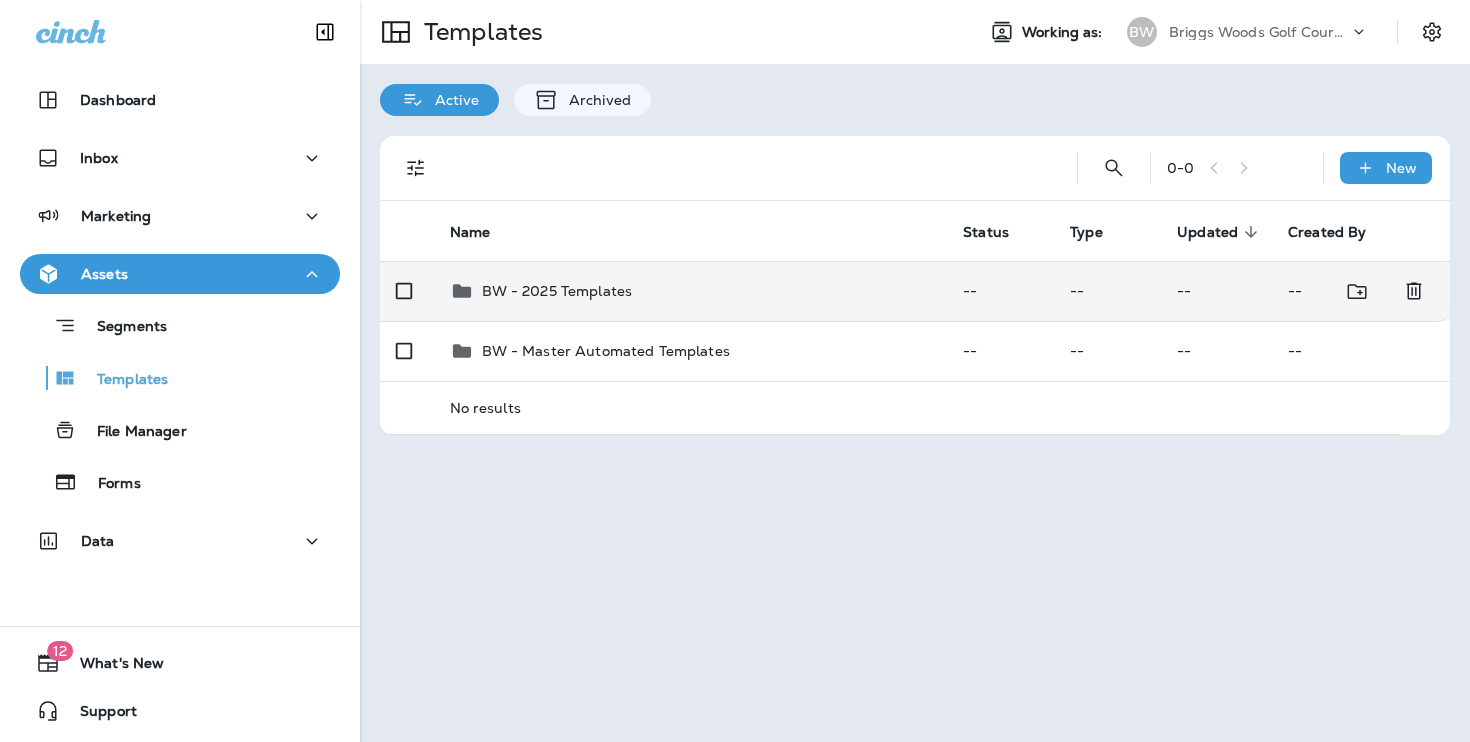 click on "BW - 2025 Templates" at bounding box center (691, 291) 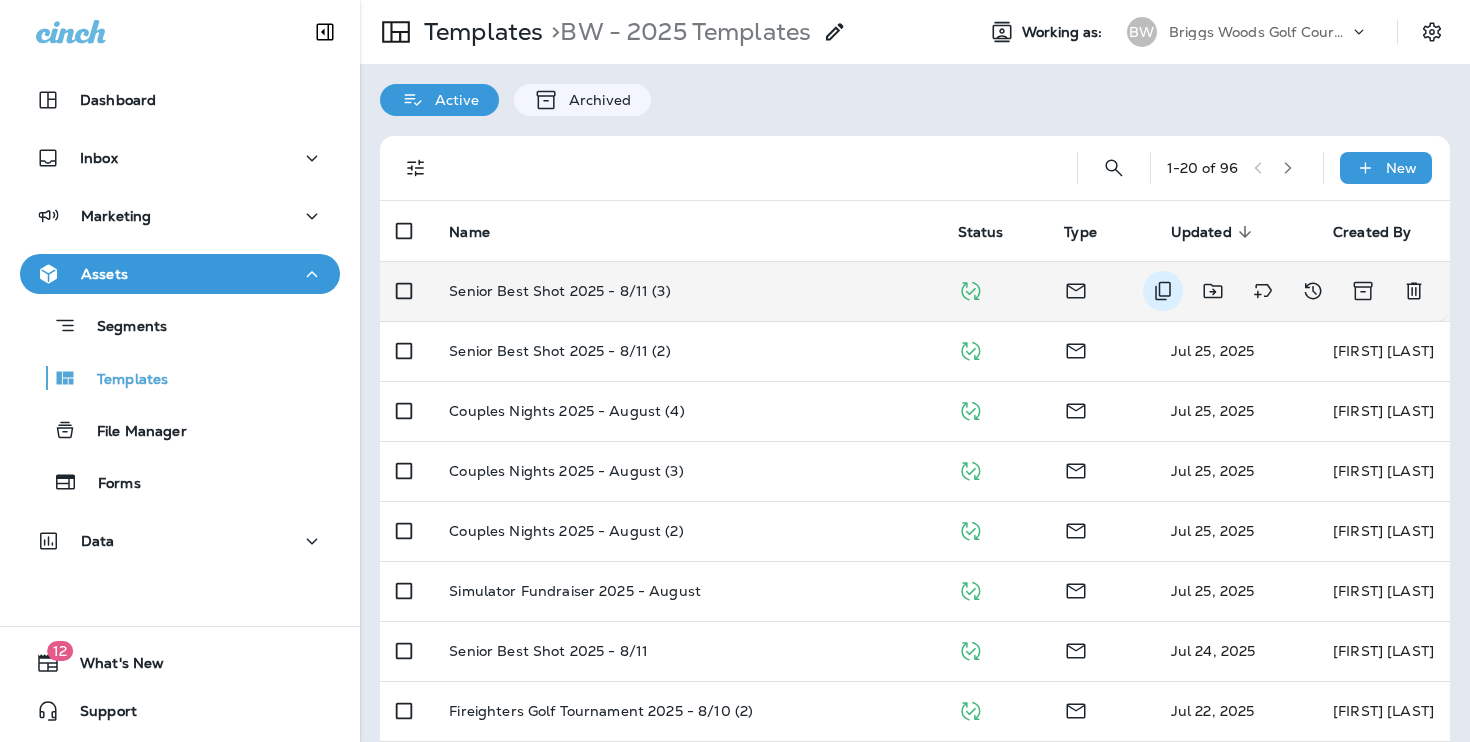 click 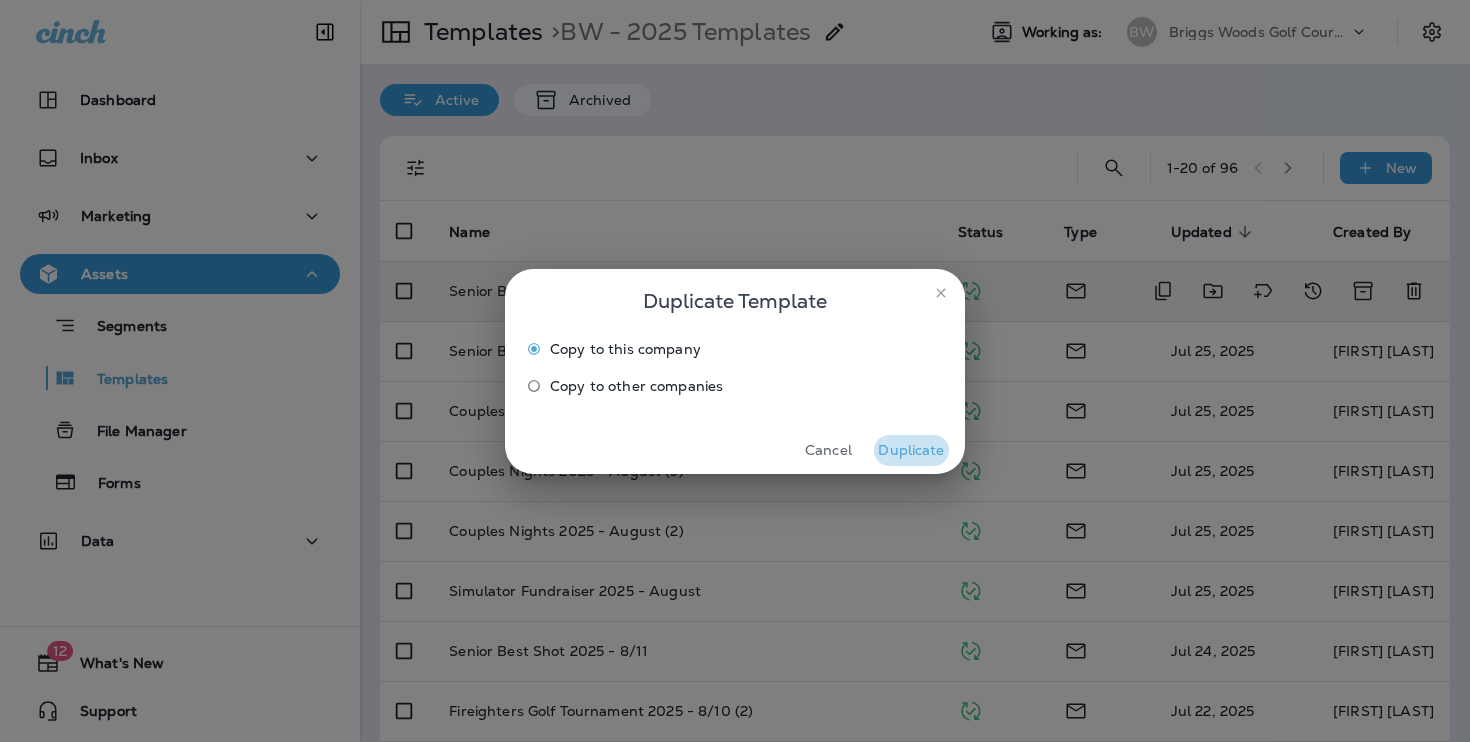 click on "Duplicate" at bounding box center [911, 450] 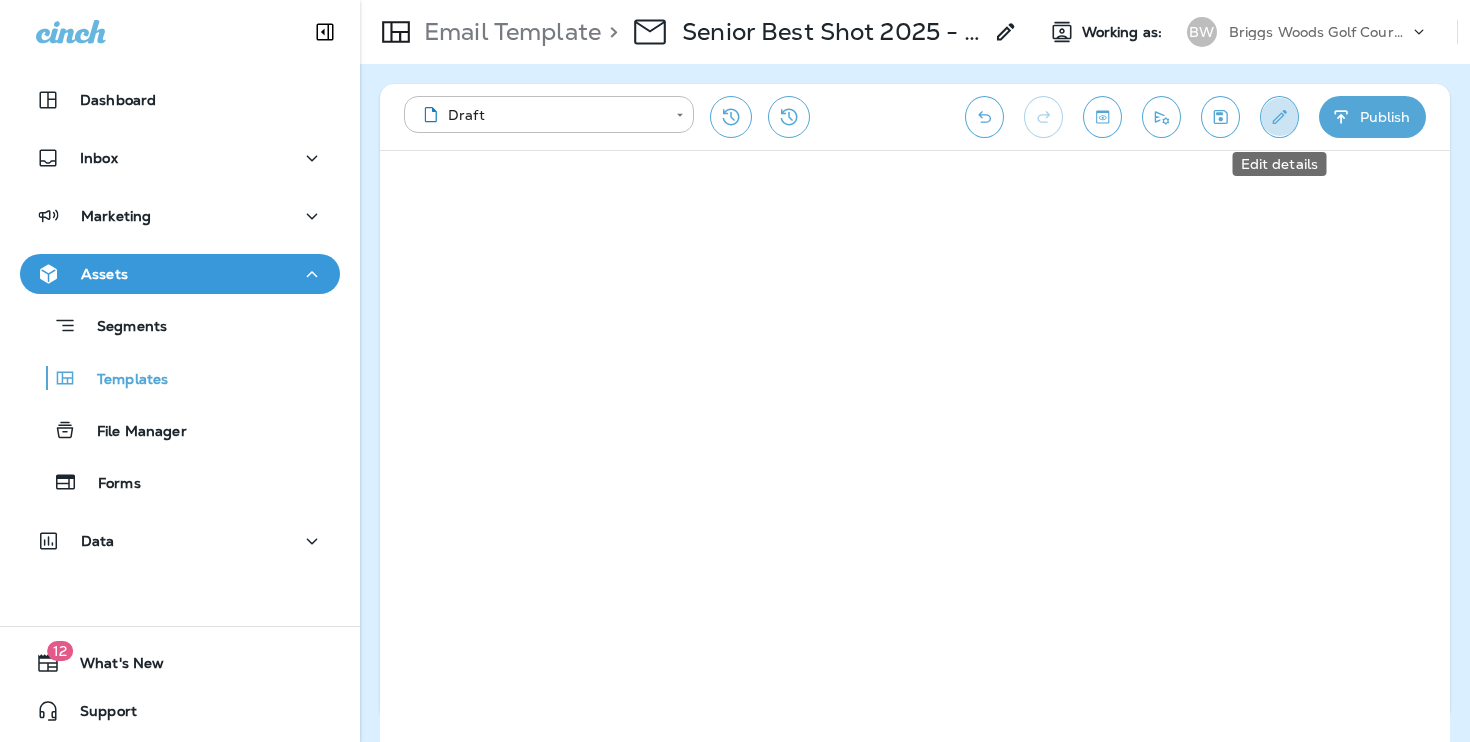 click 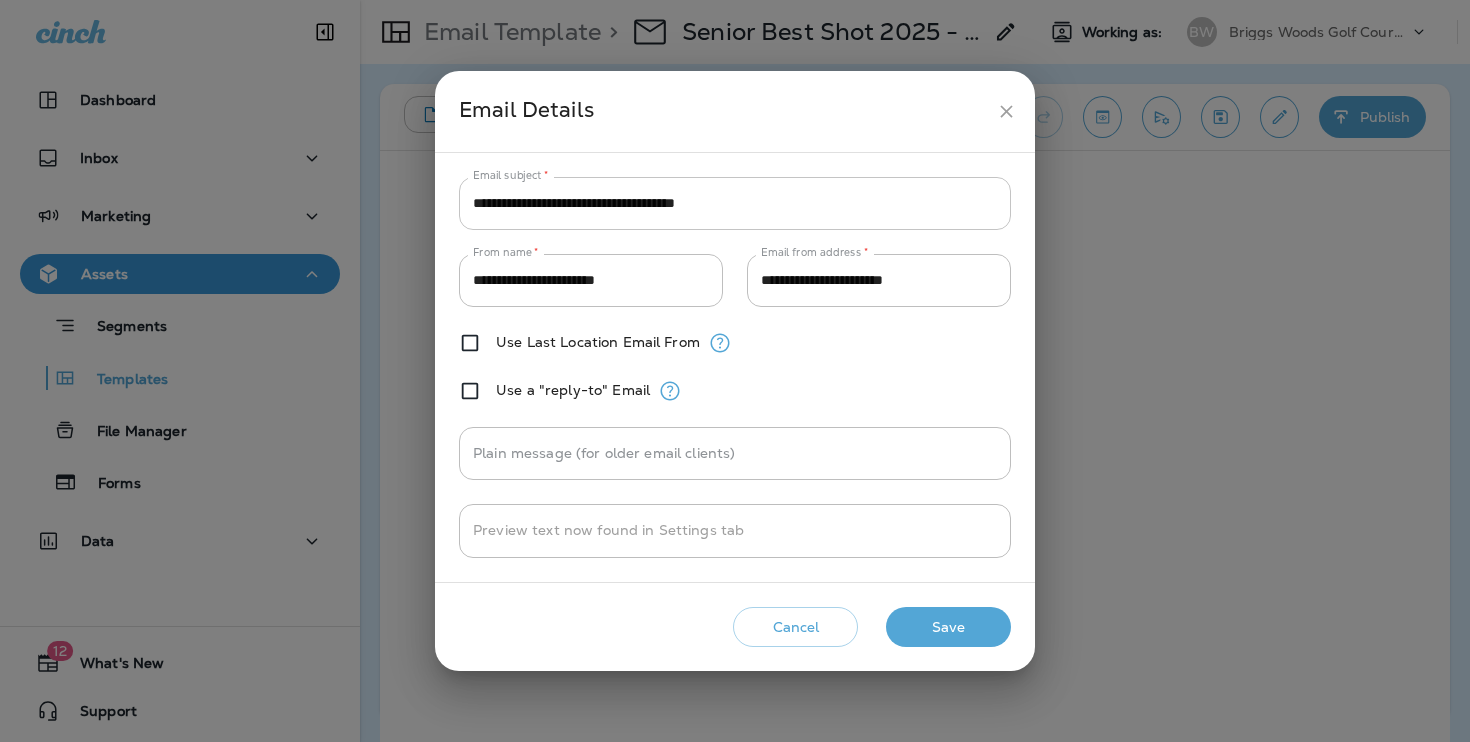 click on "**********" at bounding box center (735, 203) 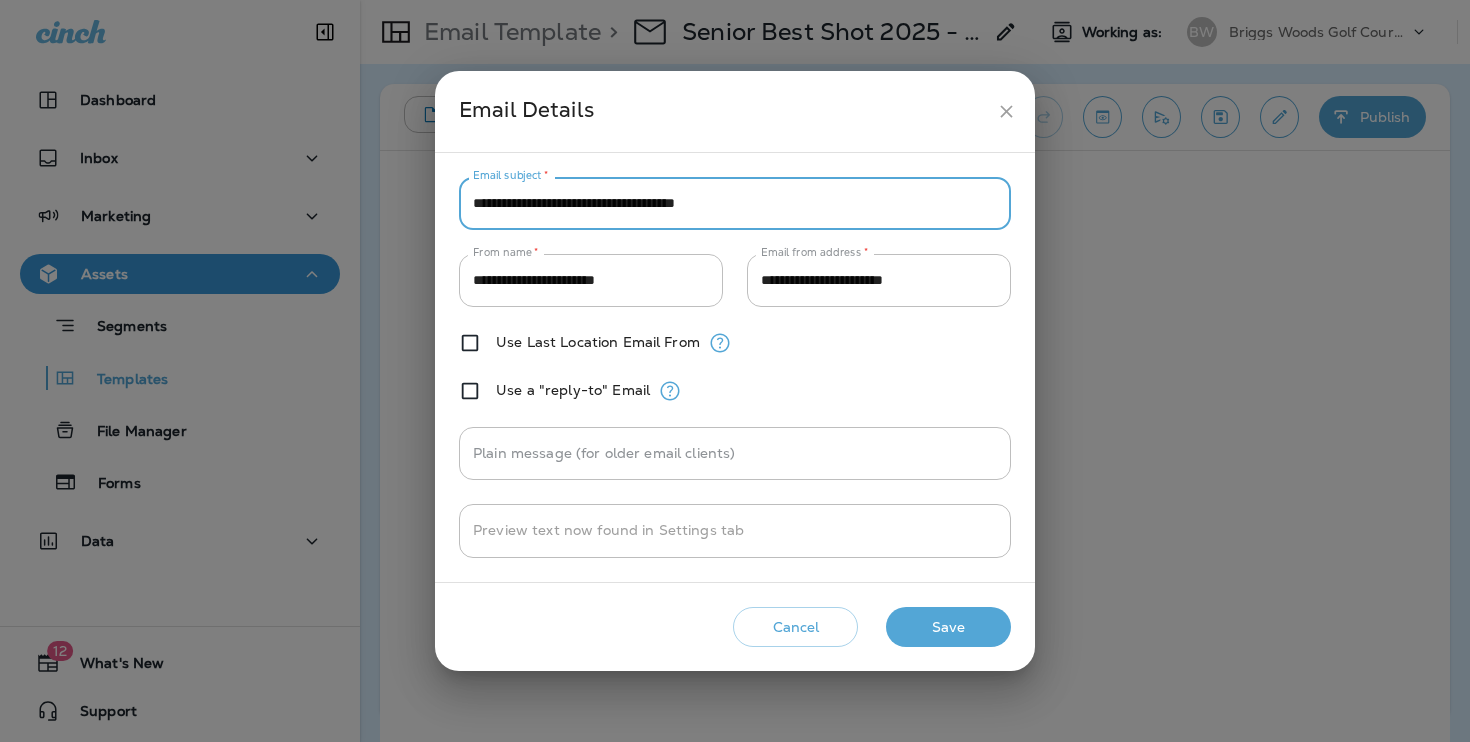 click on "**********" at bounding box center (735, 203) 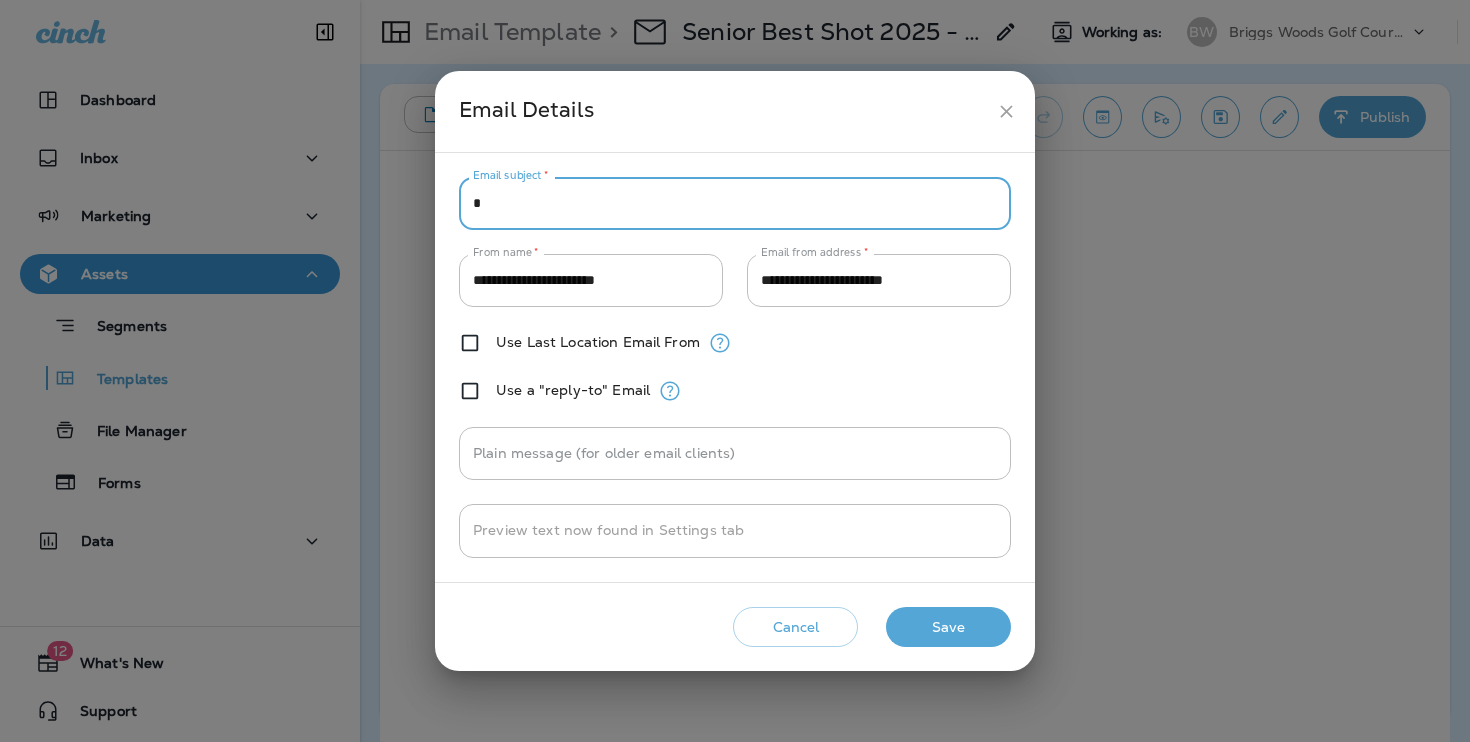 paste on "**********" 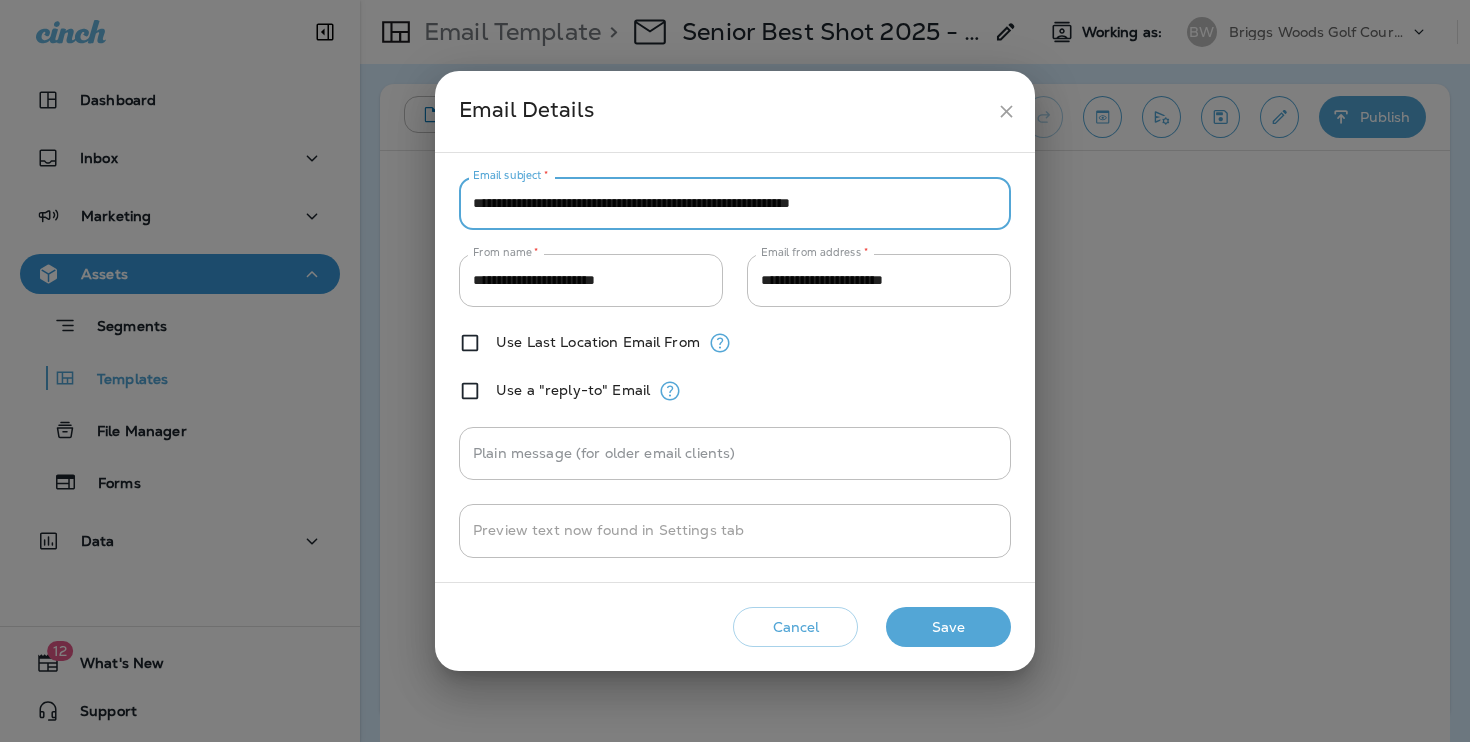 type on "**********" 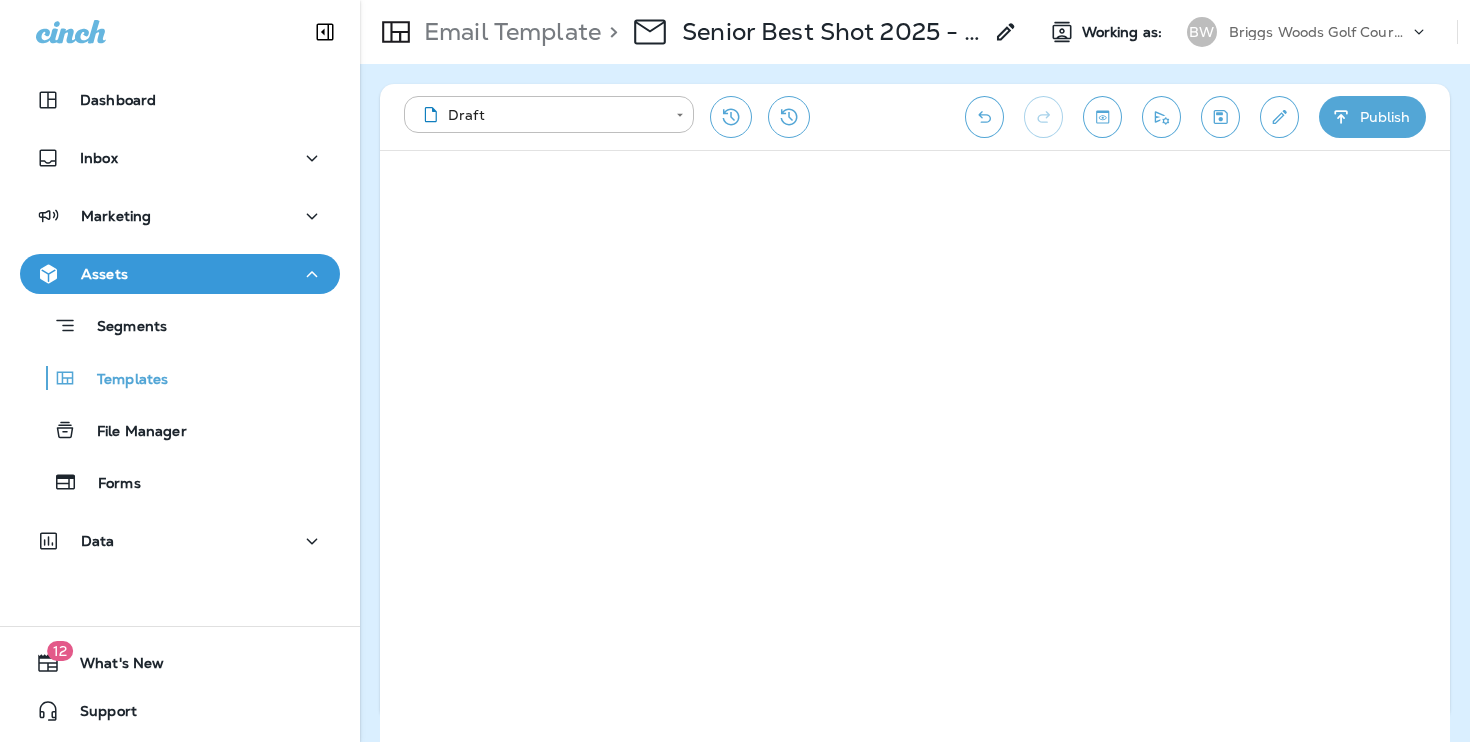 click 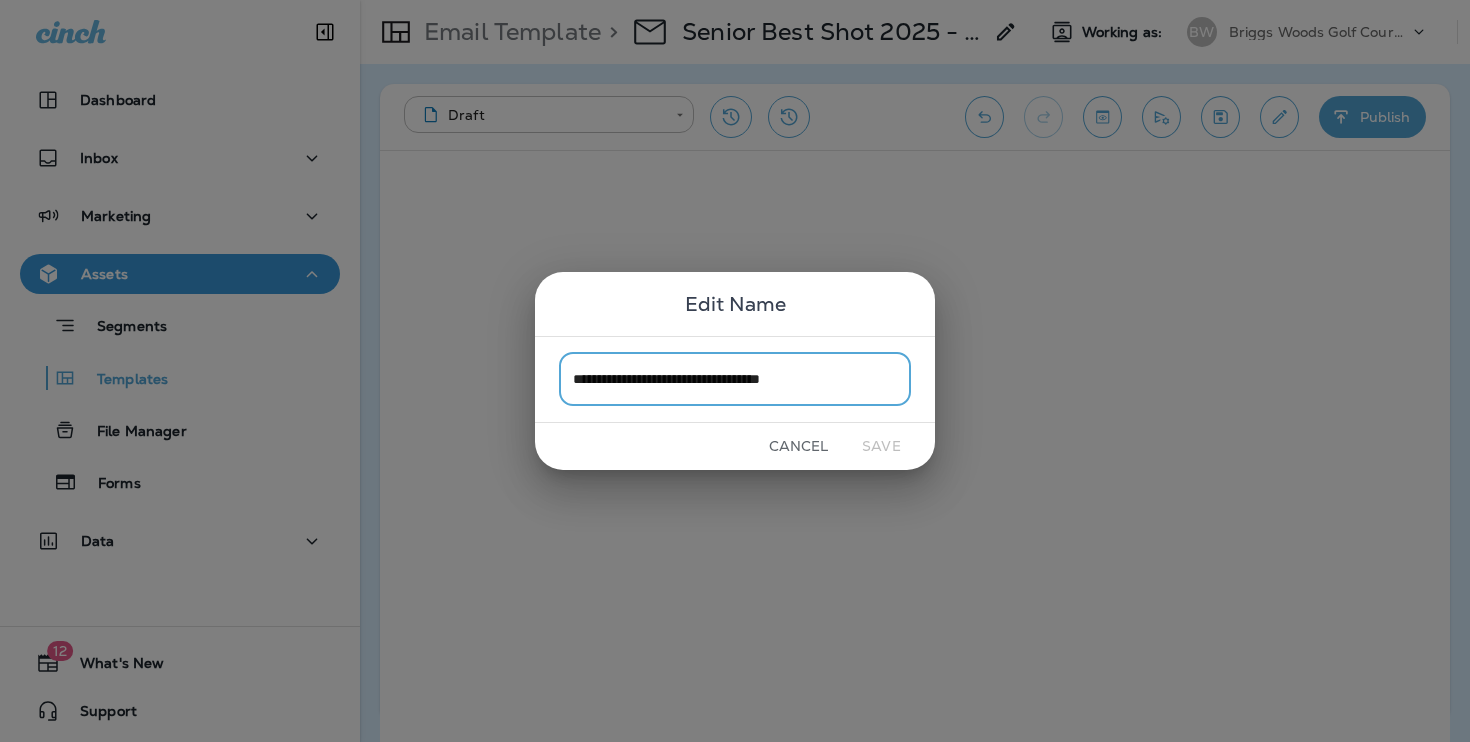 click on "**********" at bounding box center [735, 379] 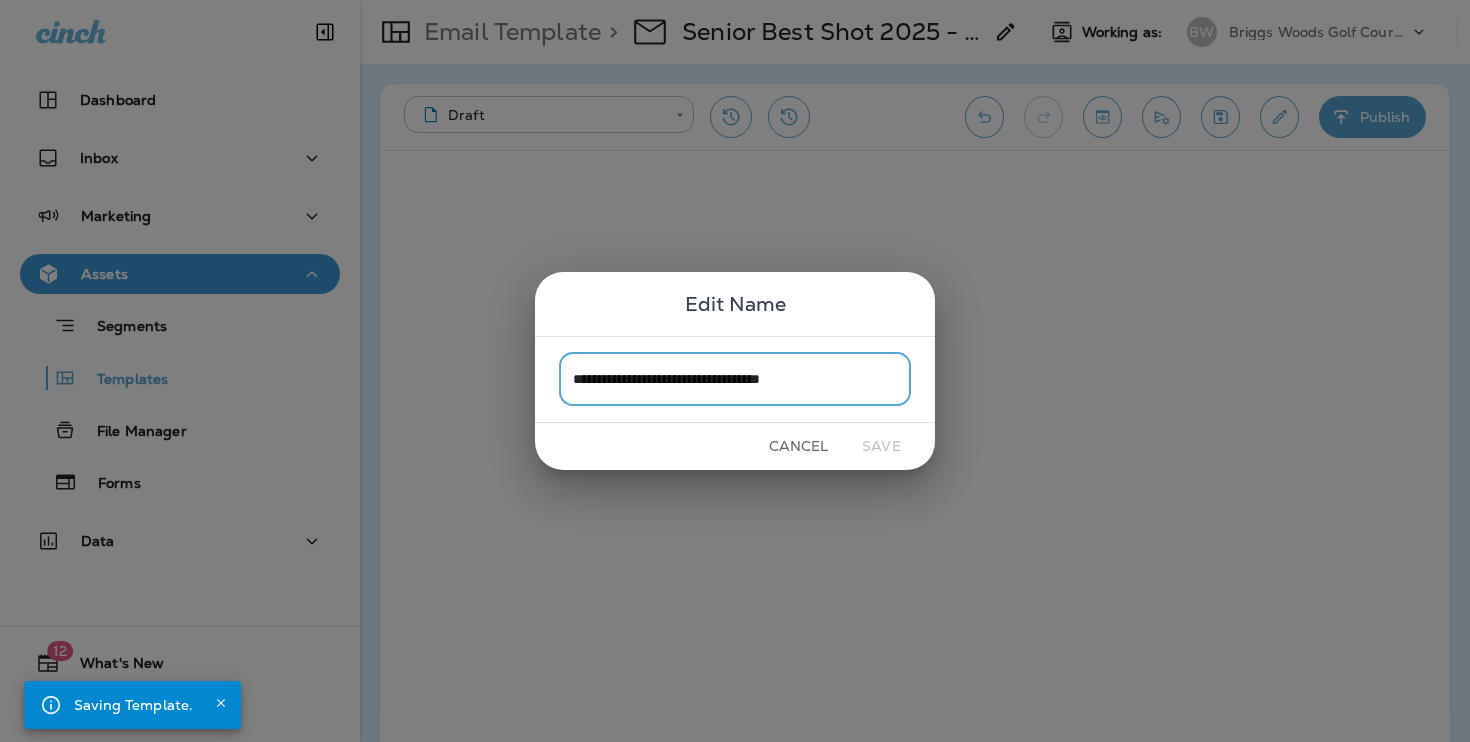 drag, startPoint x: 623, startPoint y: 382, endPoint x: 543, endPoint y: 374, distance: 80.399 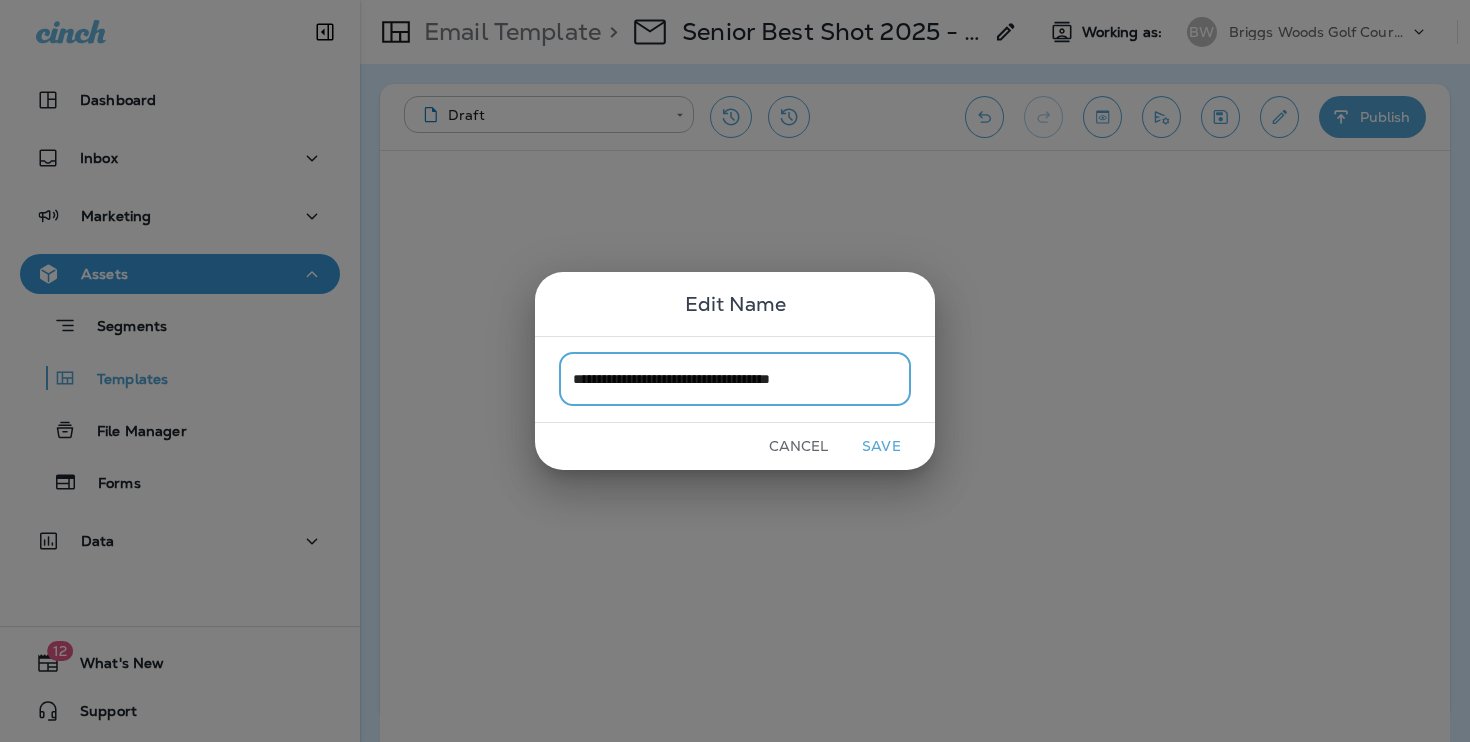 click on "**********" at bounding box center [735, 379] 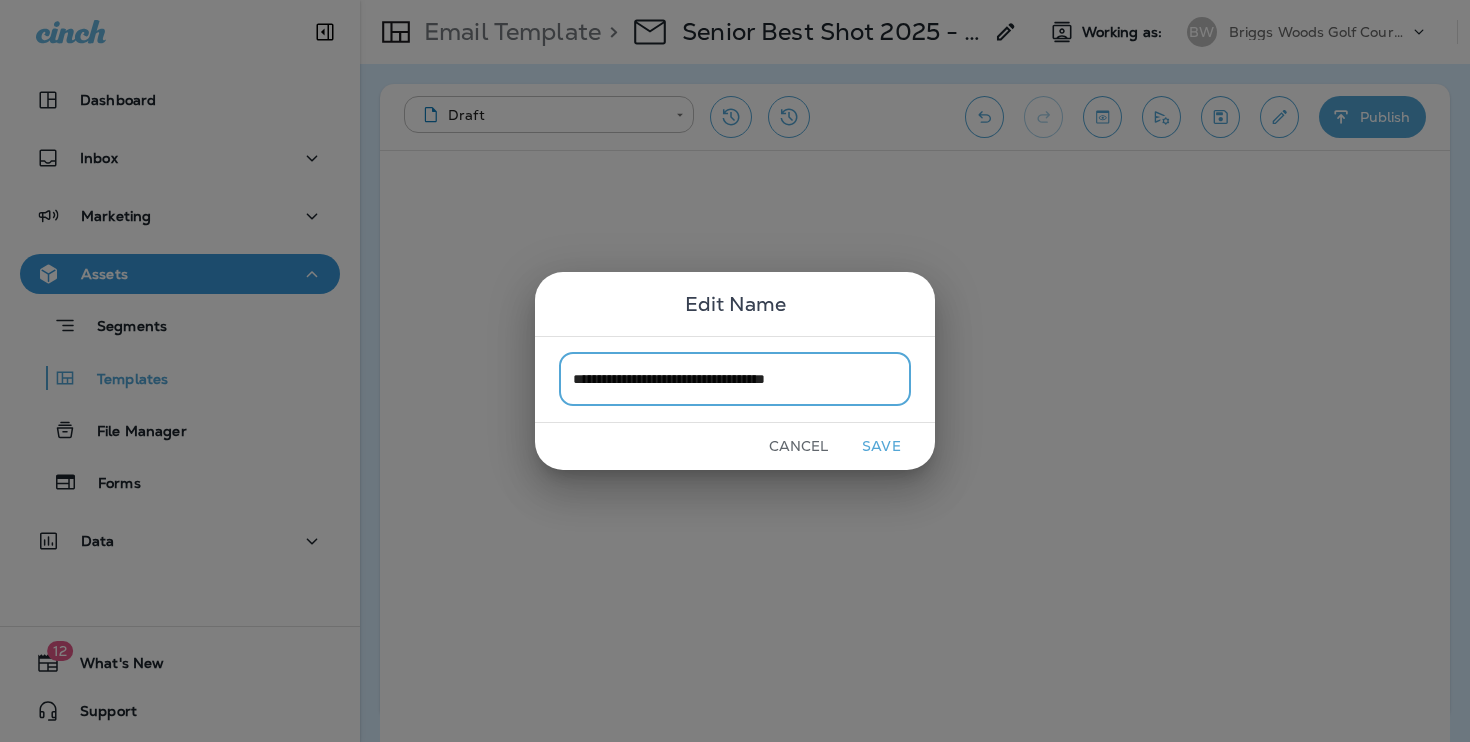 drag, startPoint x: 785, startPoint y: 382, endPoint x: 900, endPoint y: 382, distance: 115 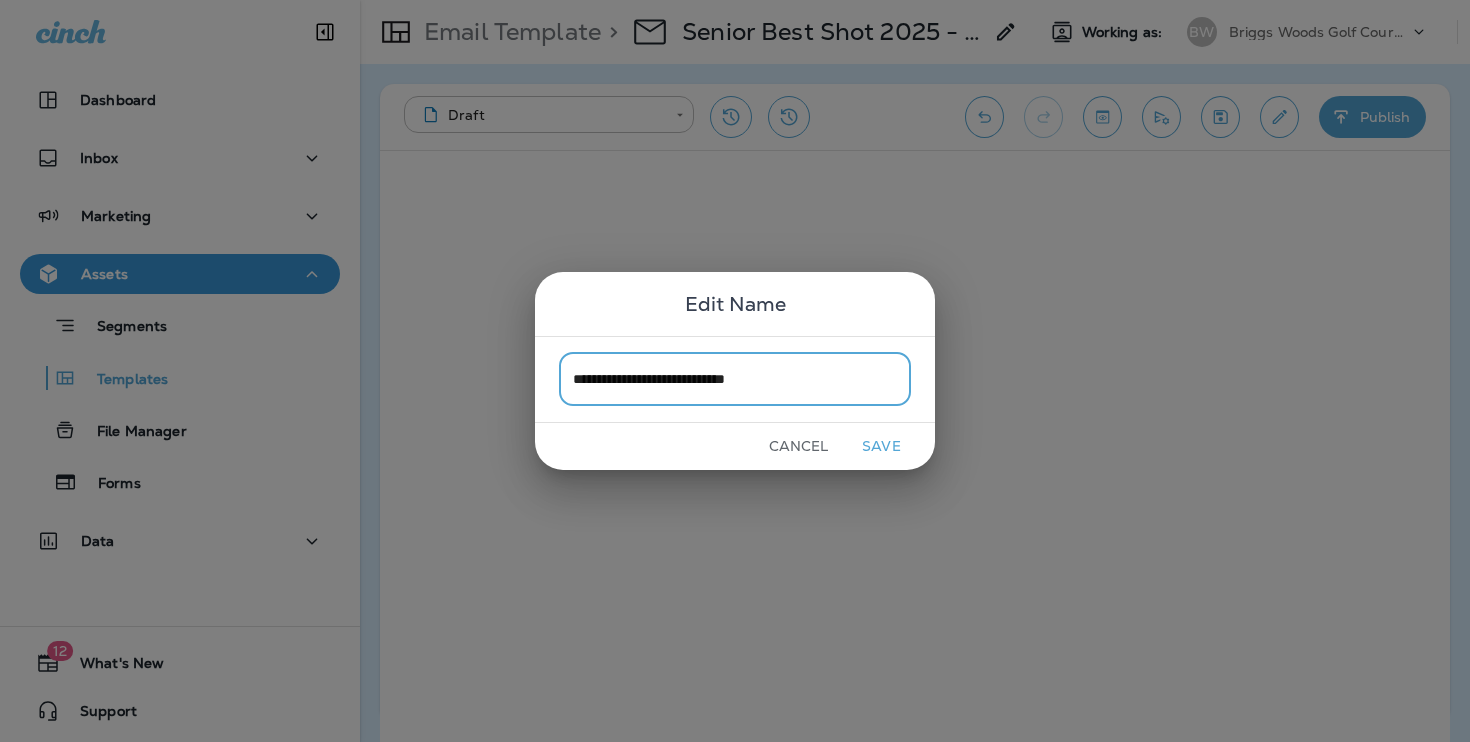 type on "**********" 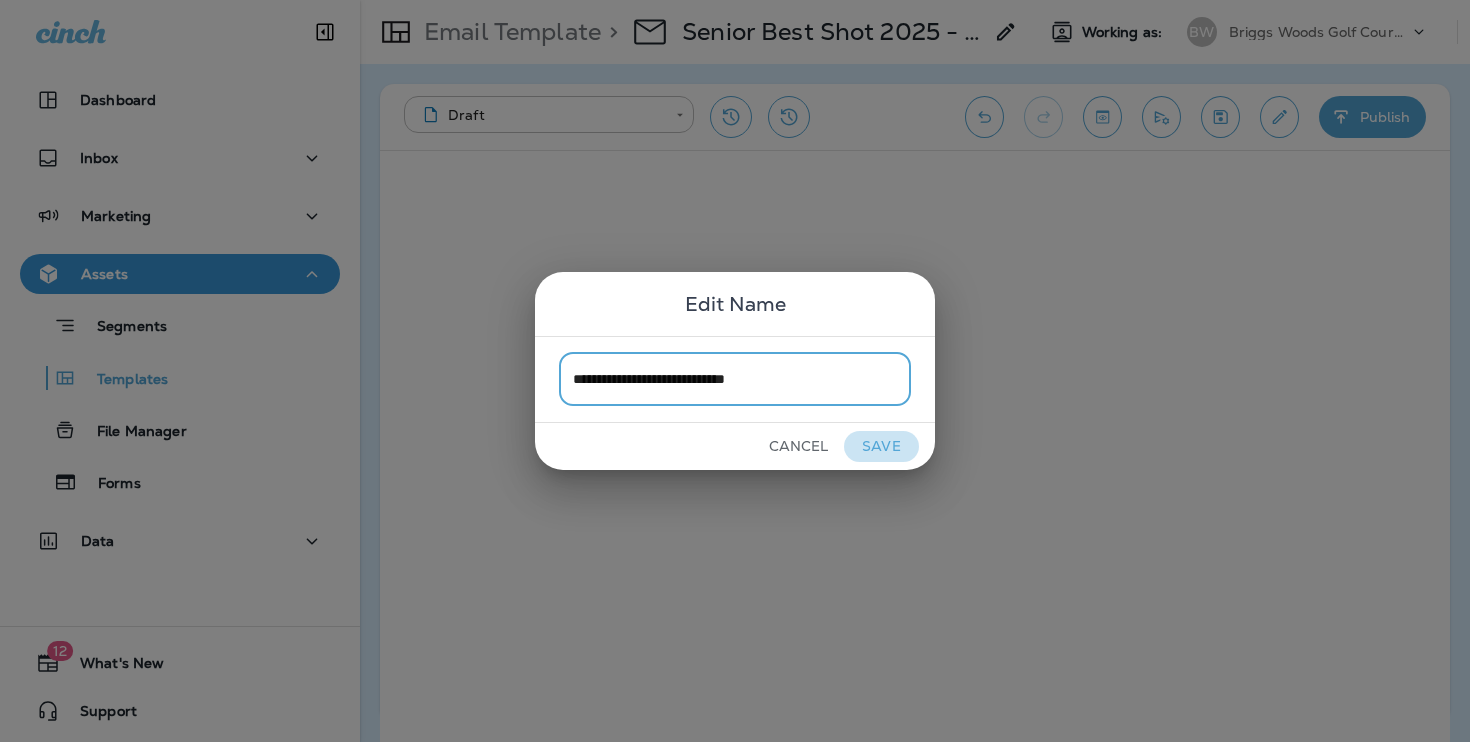 click on "Save" at bounding box center (881, 446) 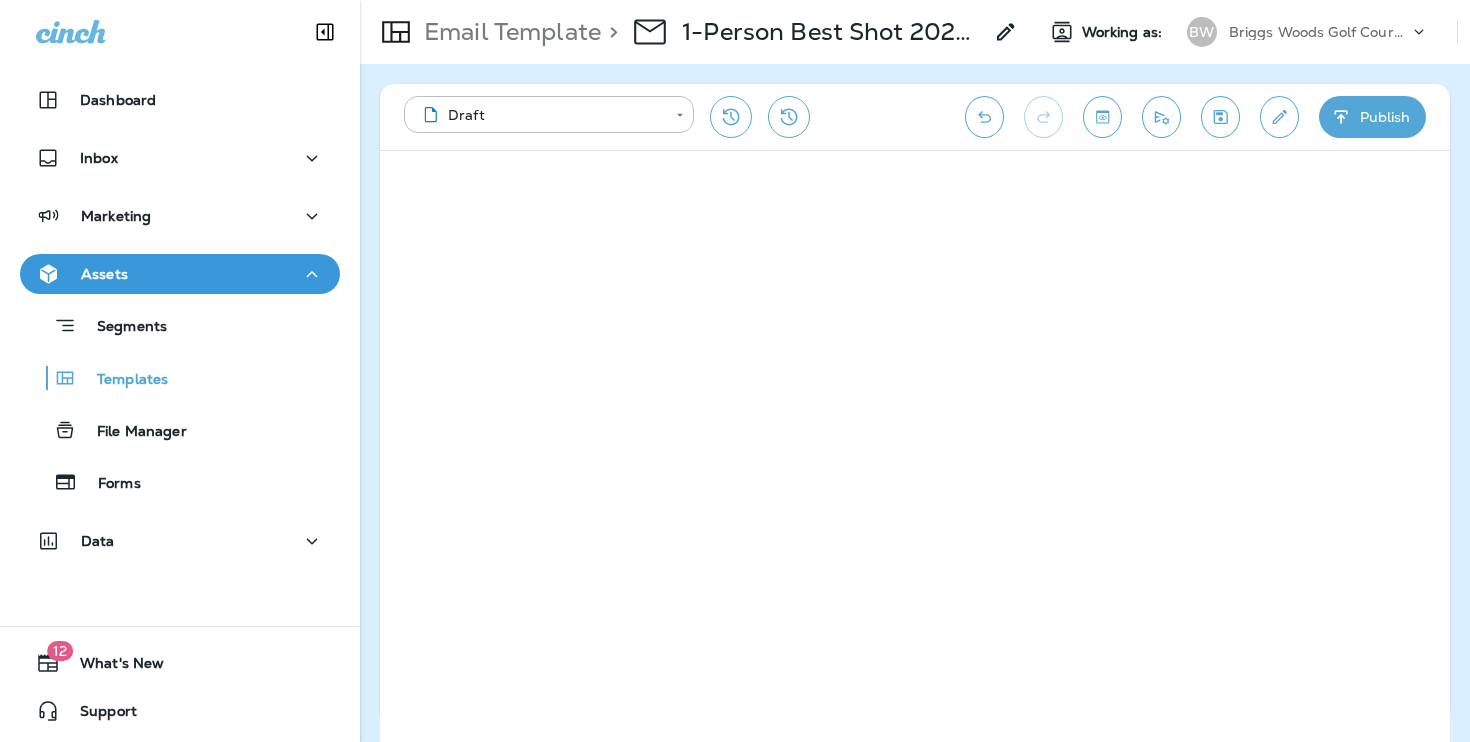 click 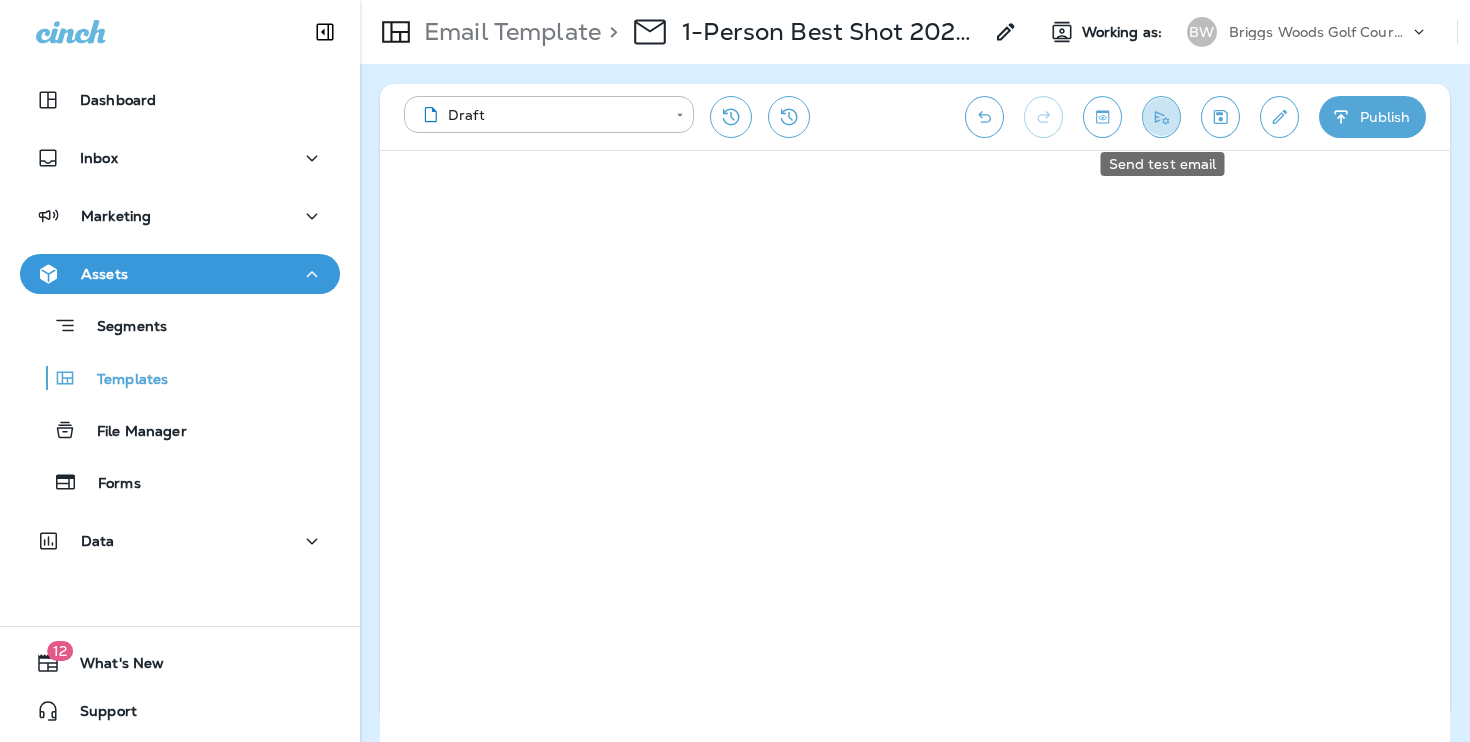 click at bounding box center [1161, 117] 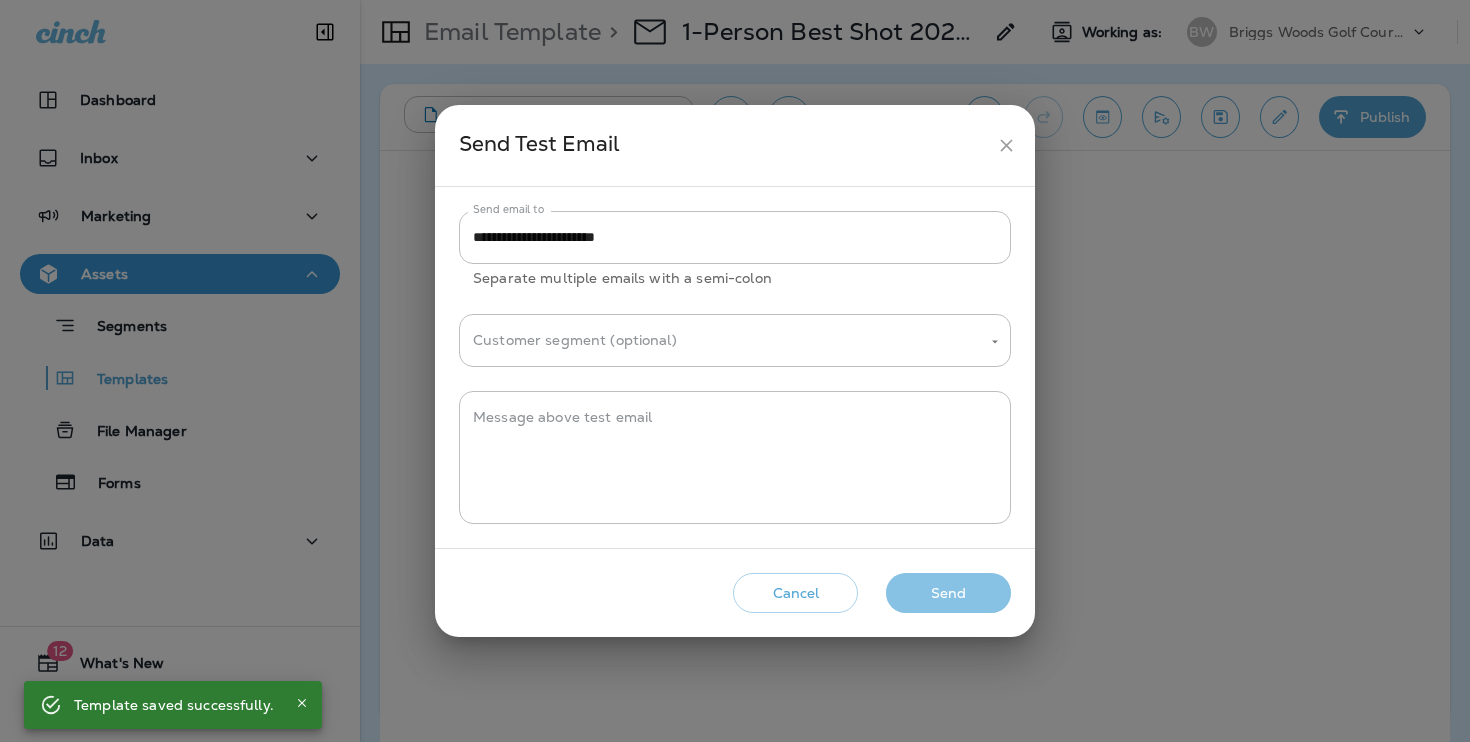 click on "Send" at bounding box center [948, 593] 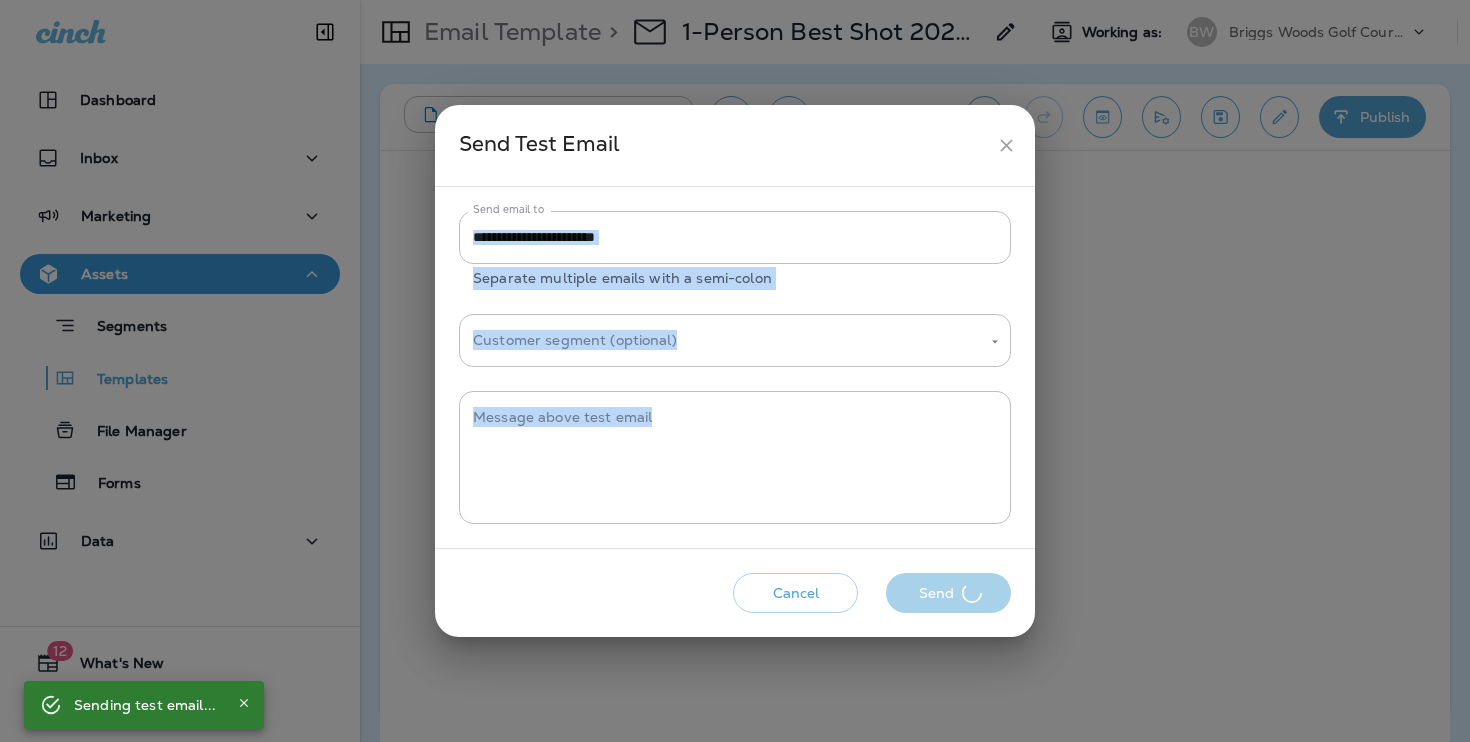 click on "Cancel Send" at bounding box center [735, 593] 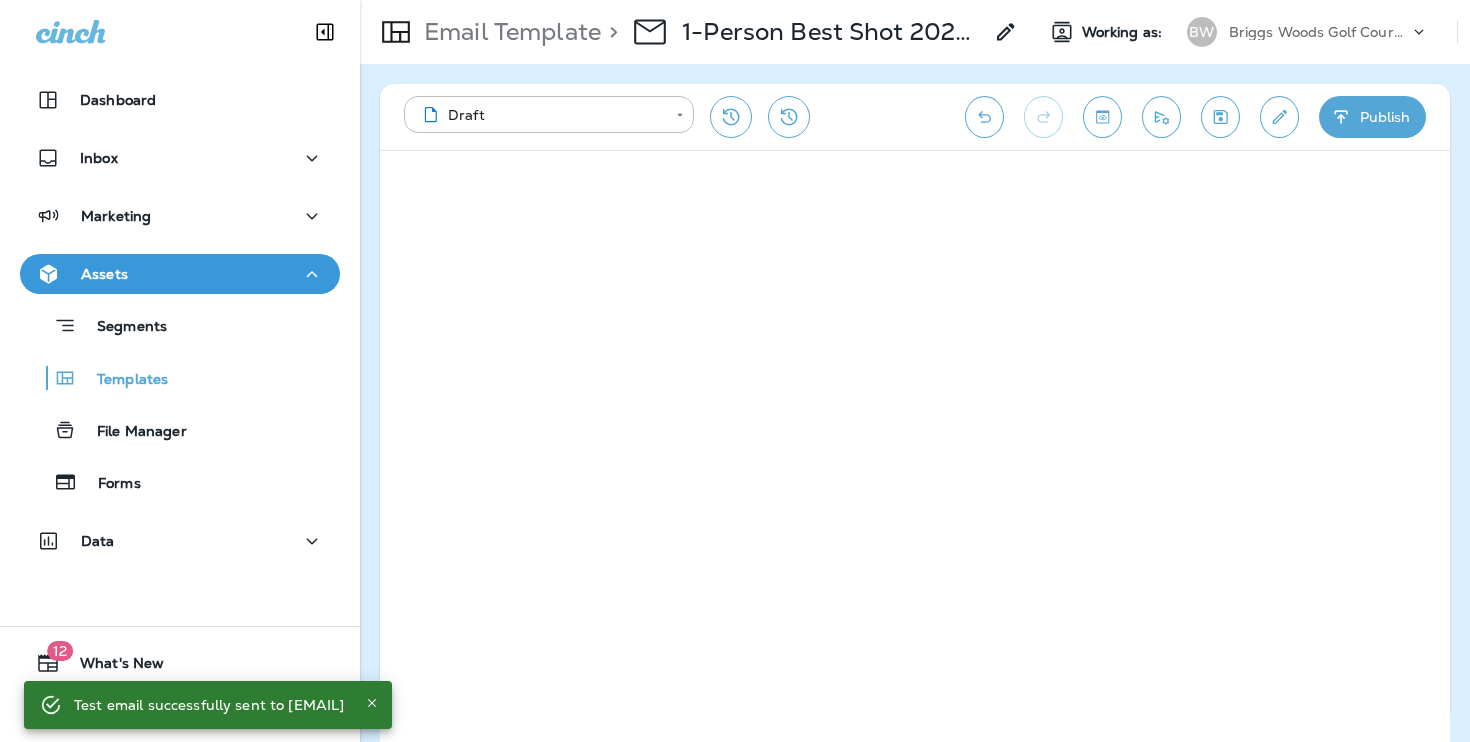 click at bounding box center (1279, 117) 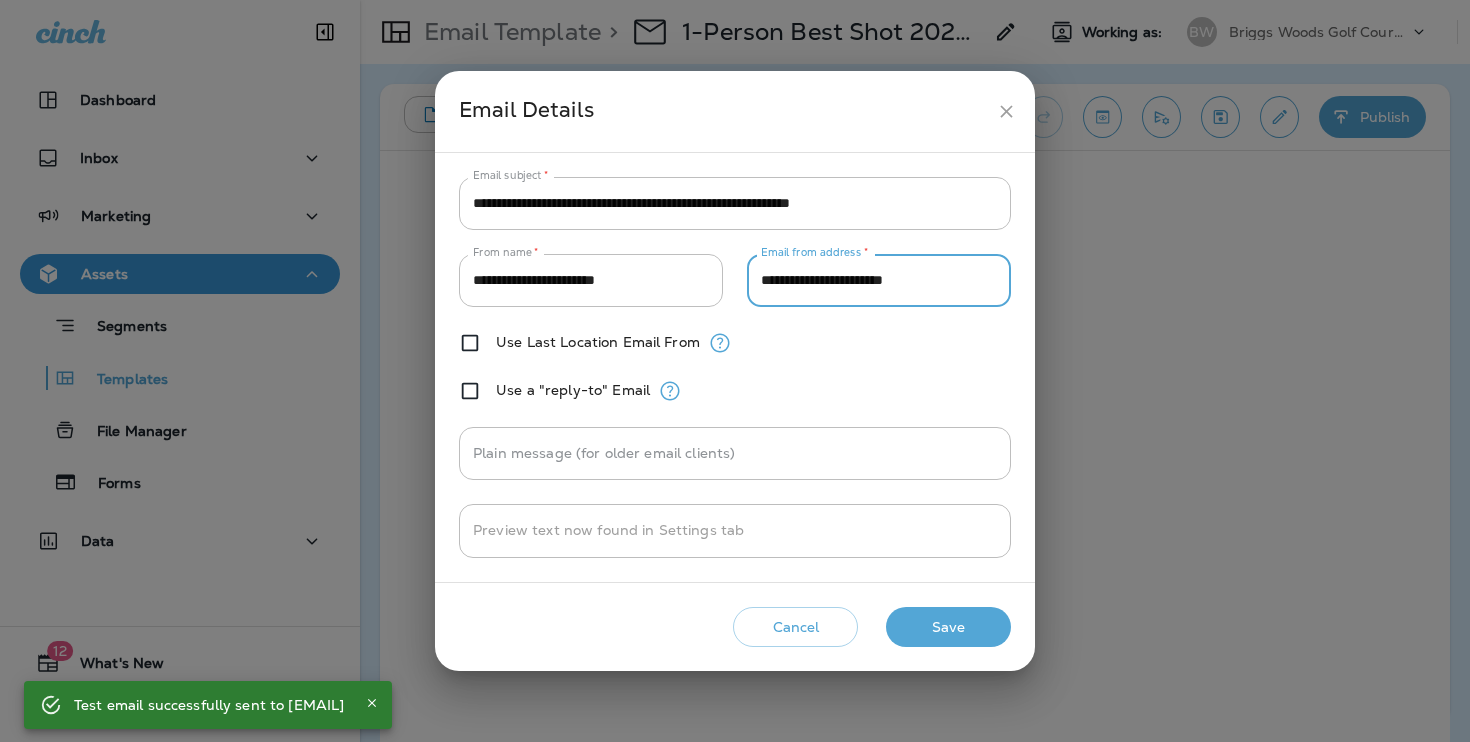 click on "**********" at bounding box center [879, 280] 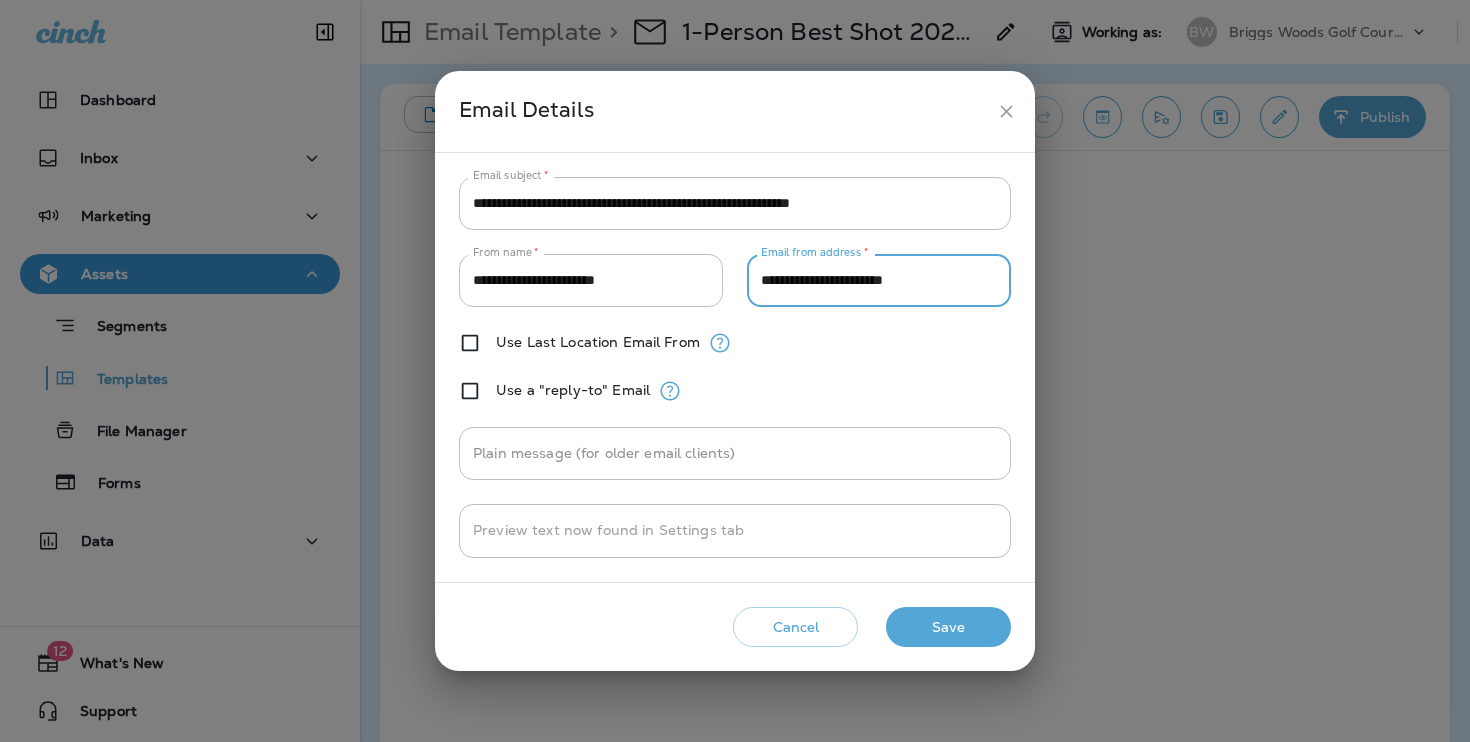 click on "Save" at bounding box center (948, 627) 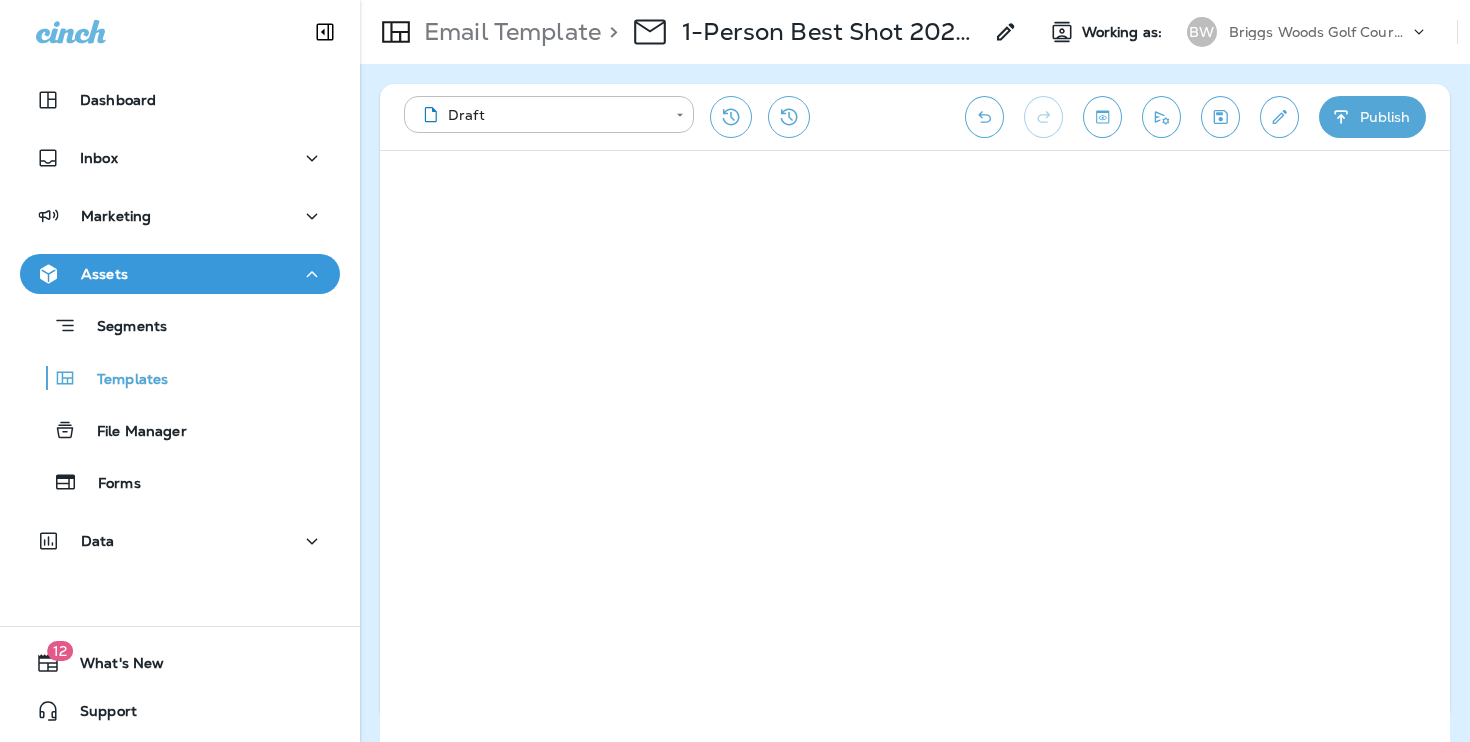 click at bounding box center (1161, 117) 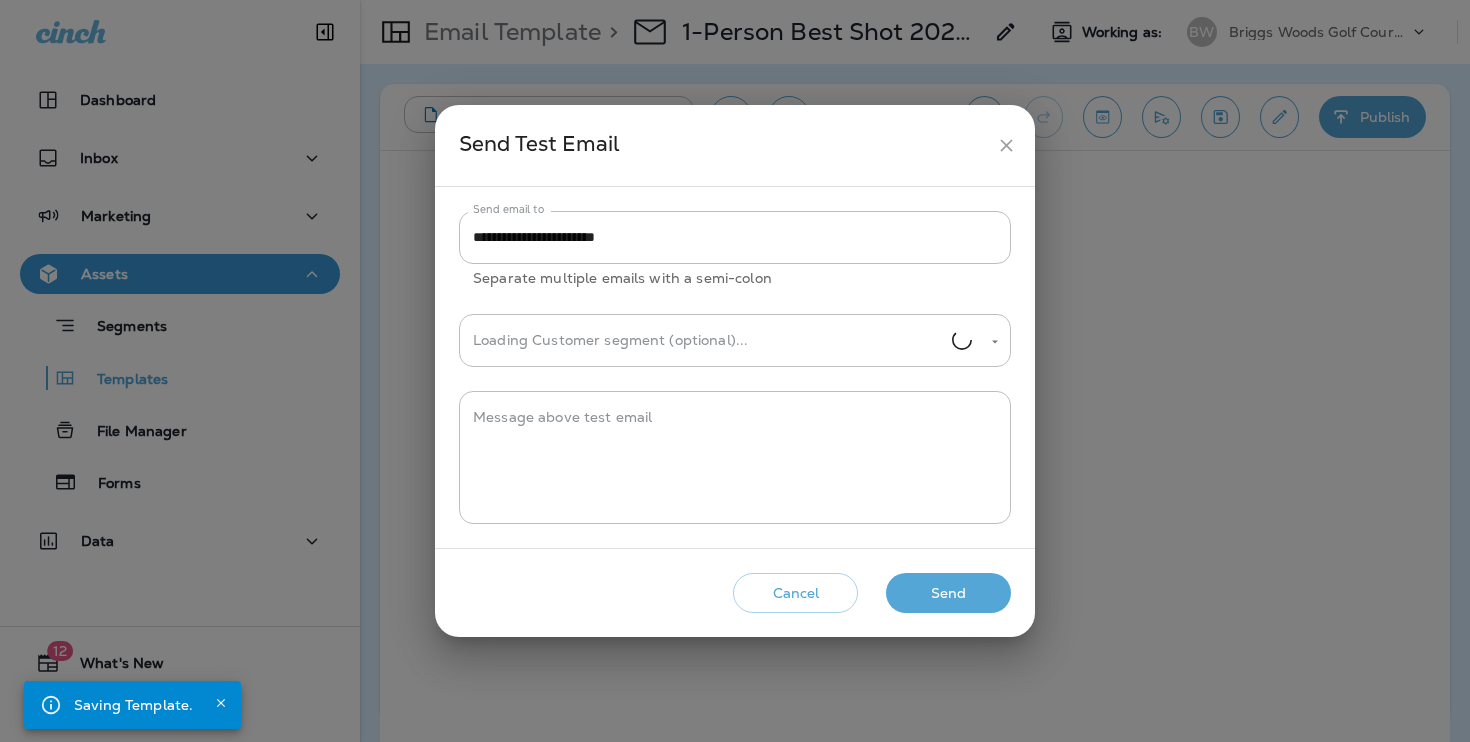 click on "Send" at bounding box center (948, 593) 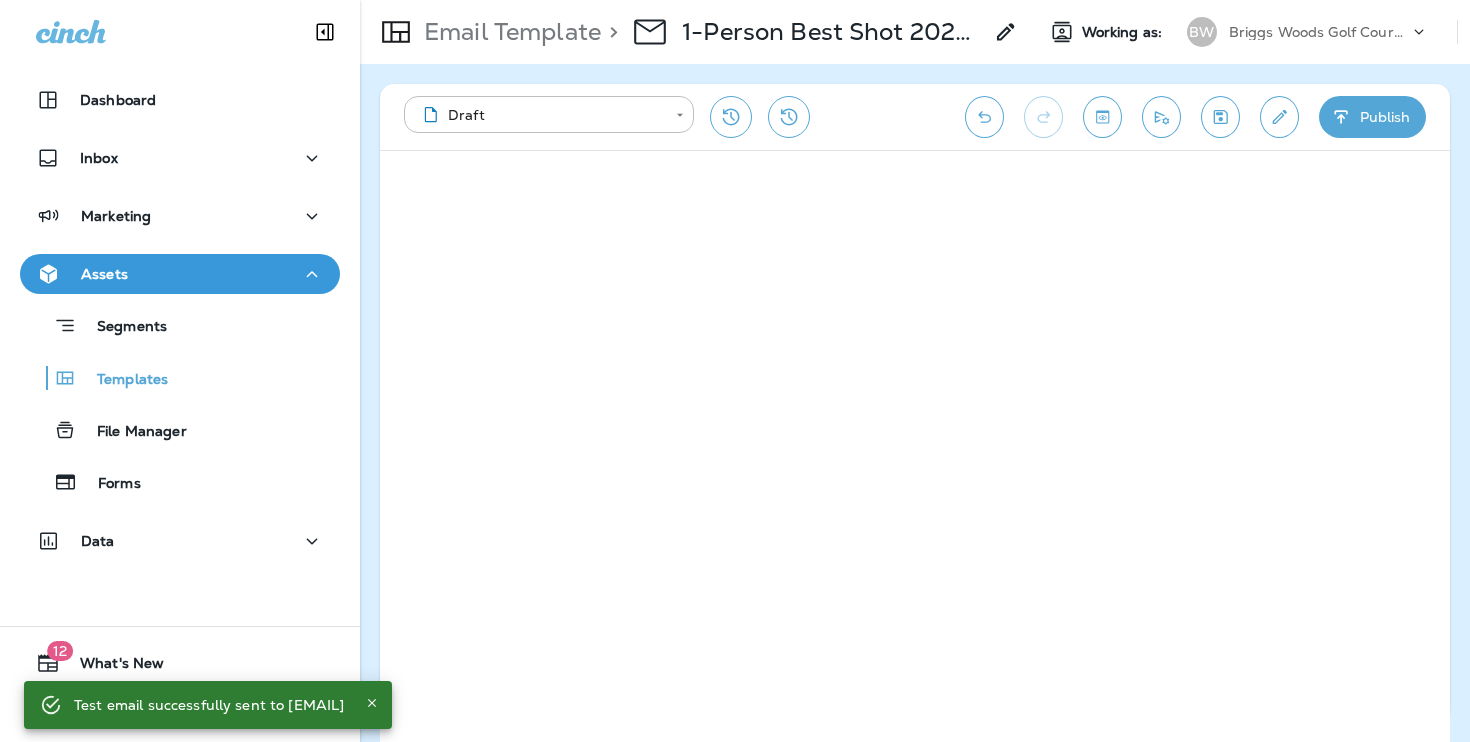 click at bounding box center (1220, 117) 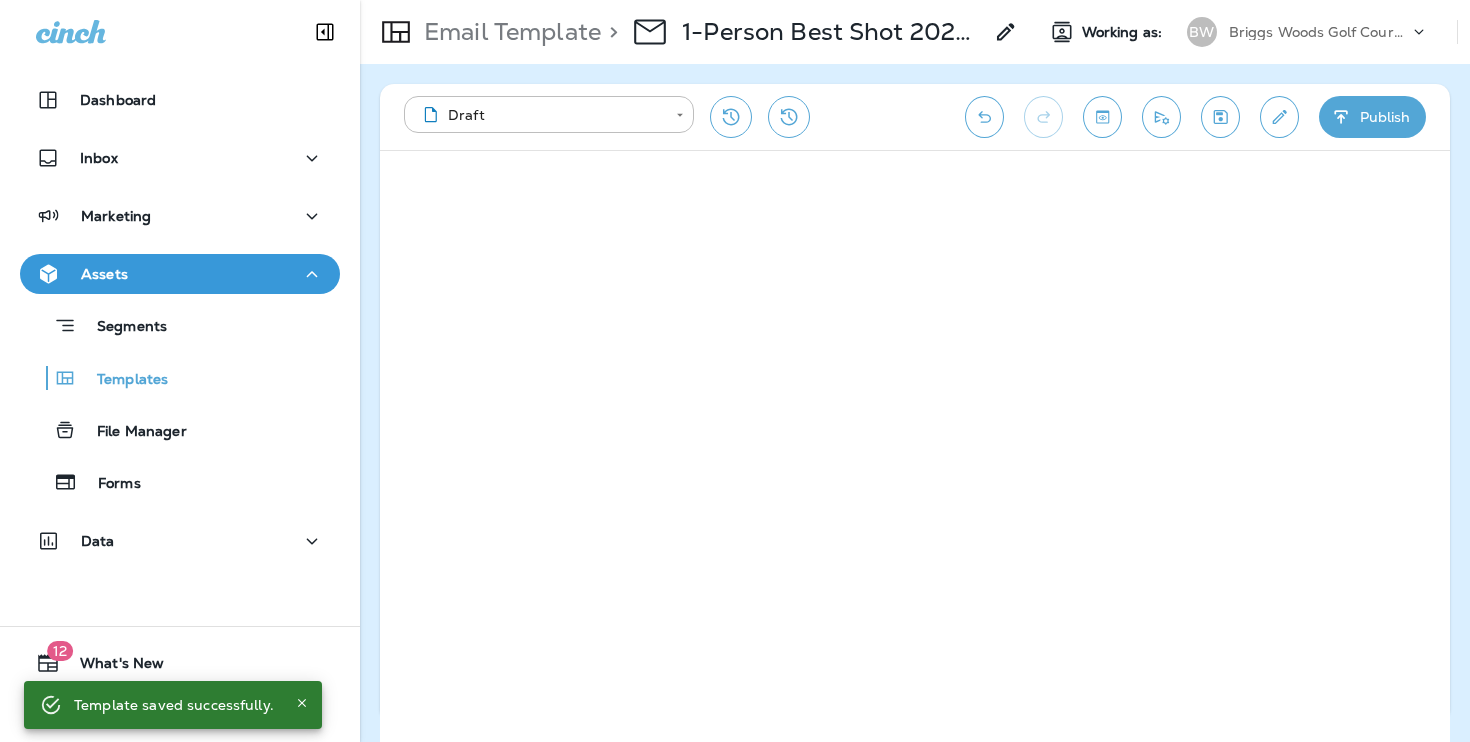 type 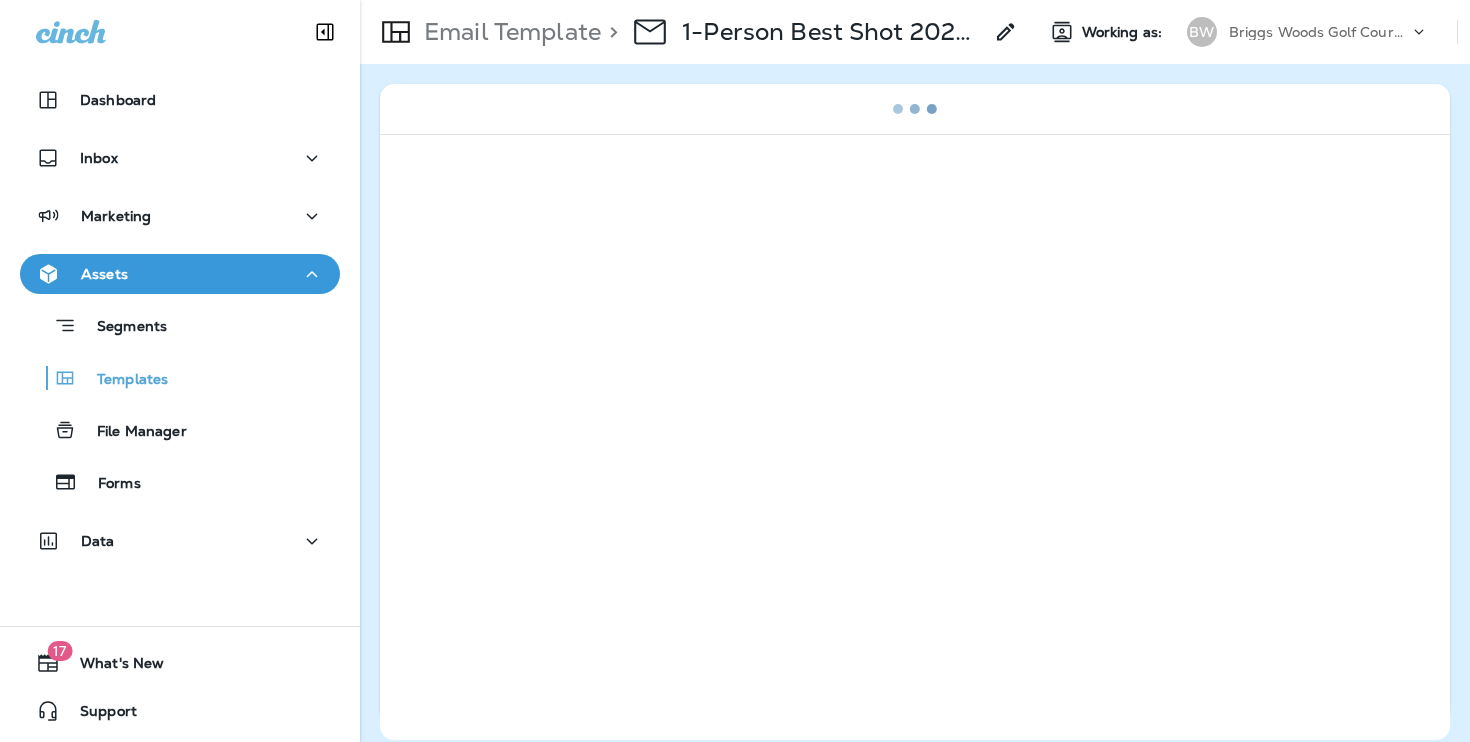 scroll, scrollTop: 0, scrollLeft: 0, axis: both 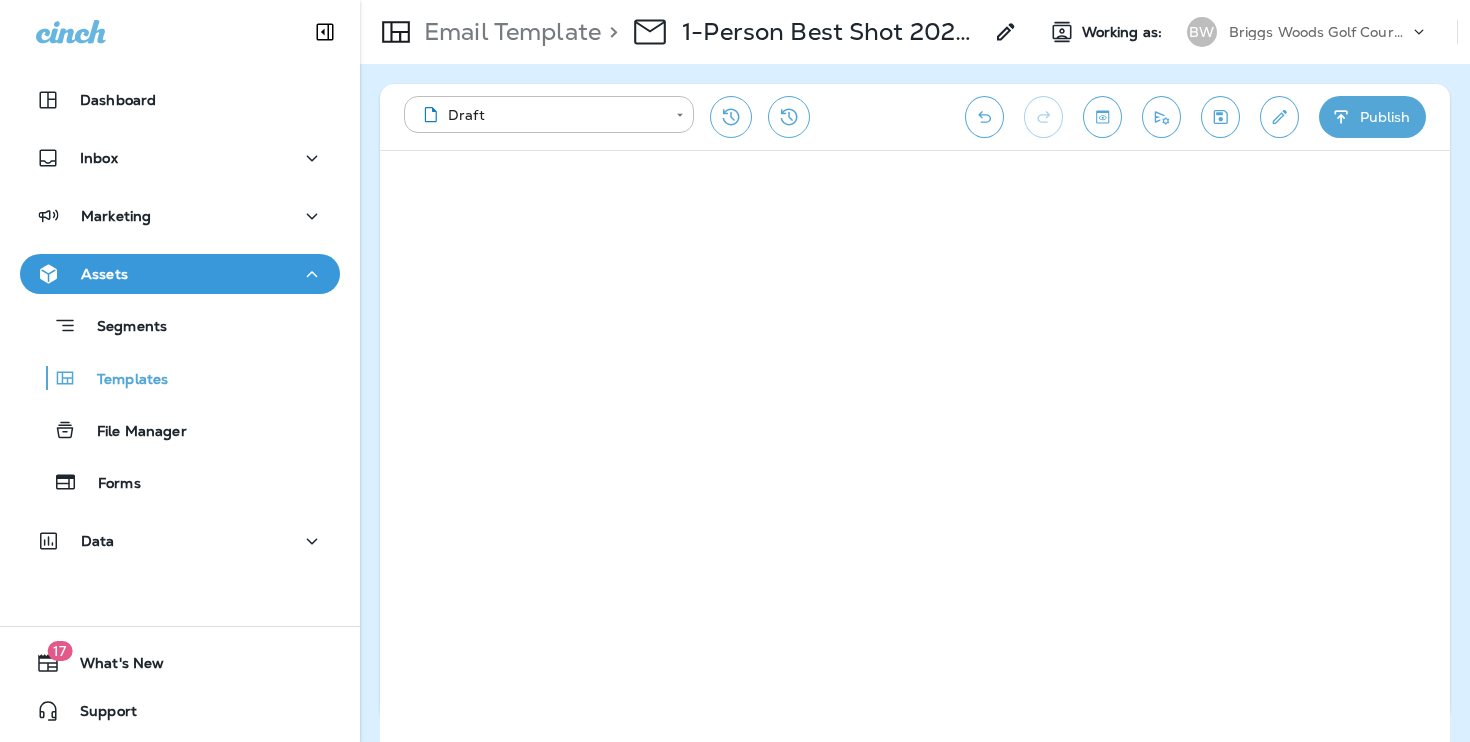 click 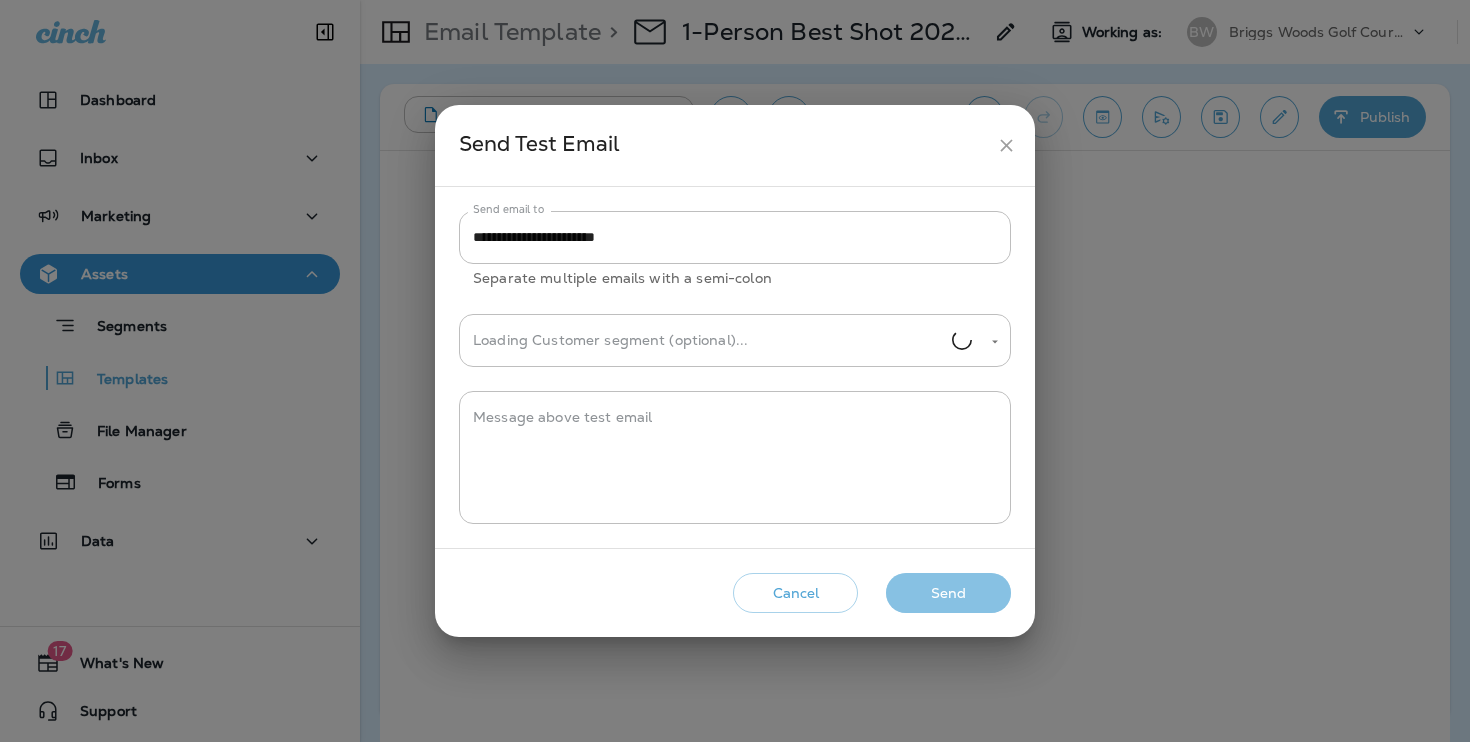 click on "Cancel Send" at bounding box center (735, 593) 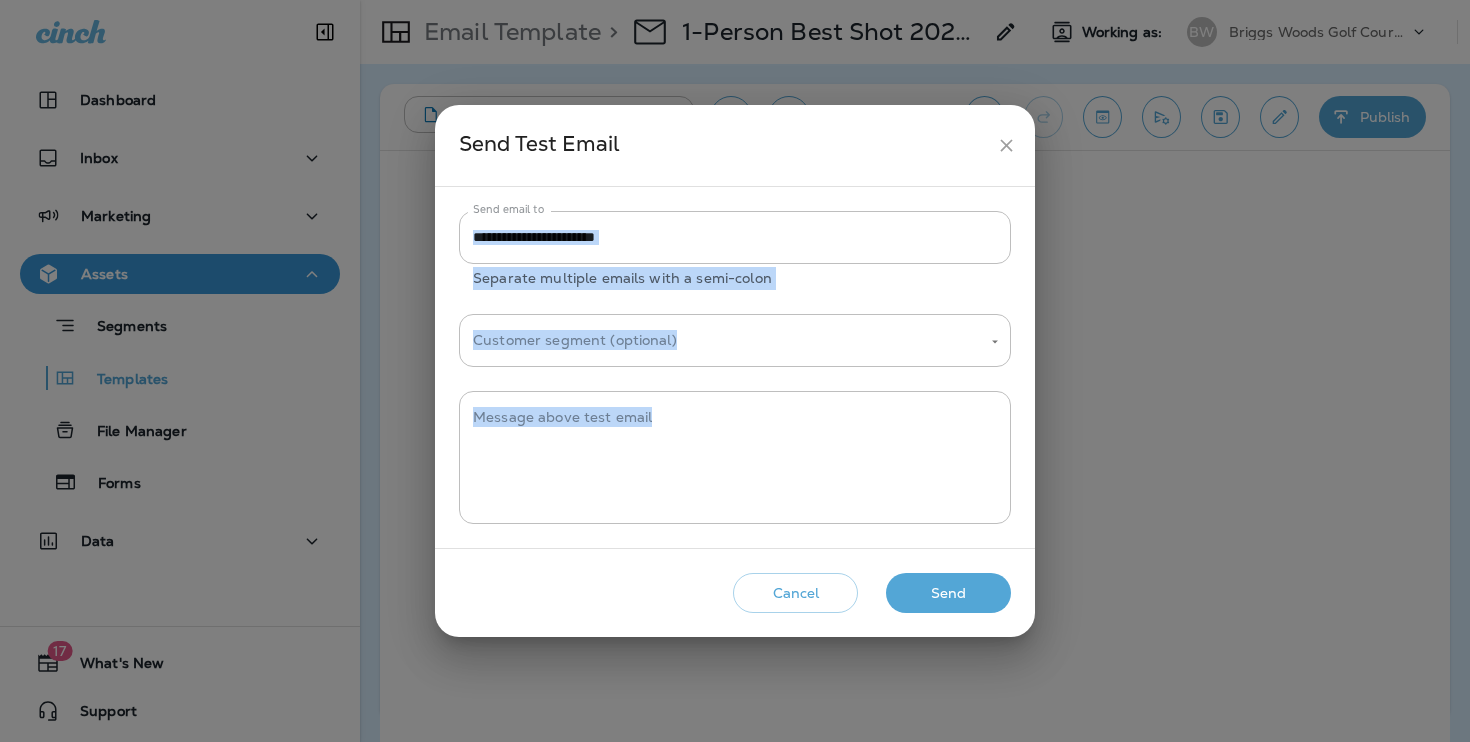 click on "Cancel Send" at bounding box center (735, 593) 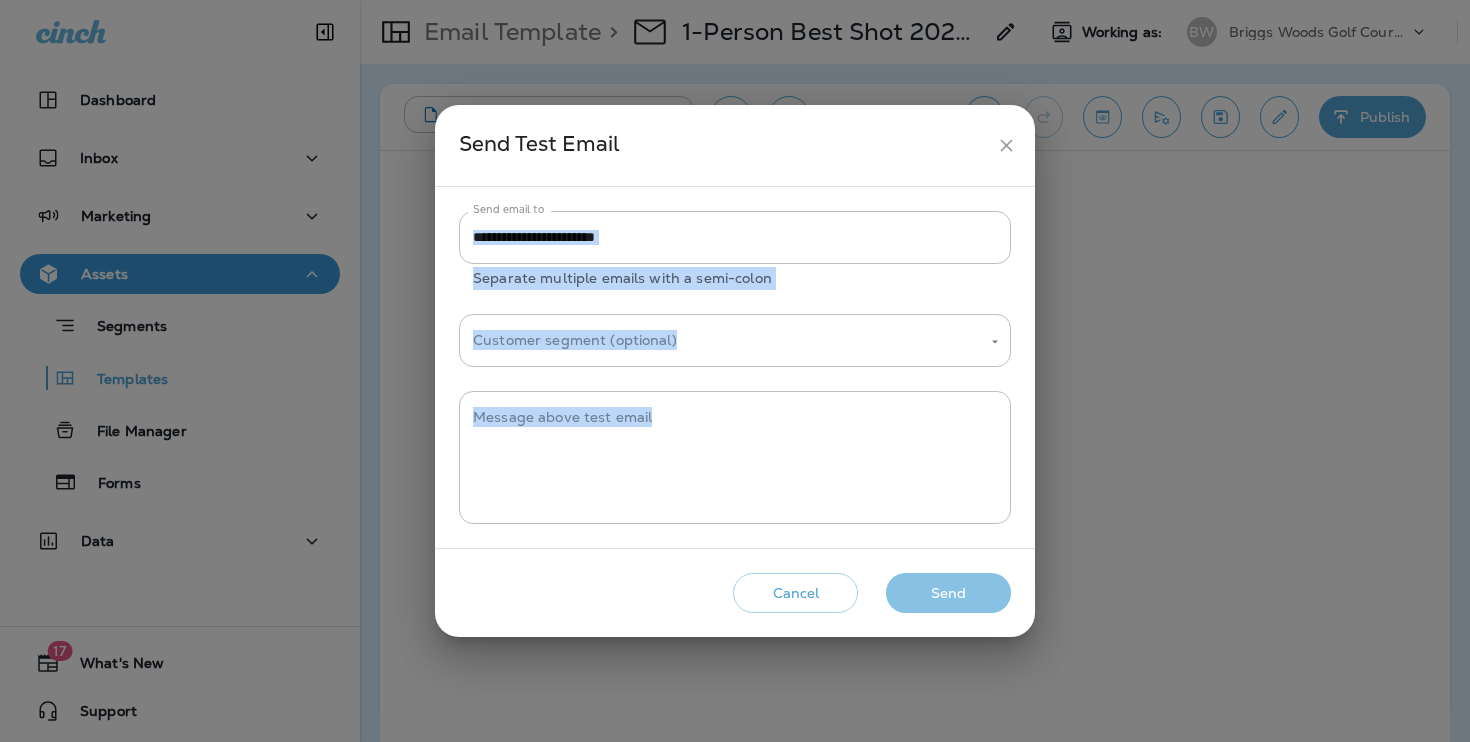 click on "Send" at bounding box center [948, 593] 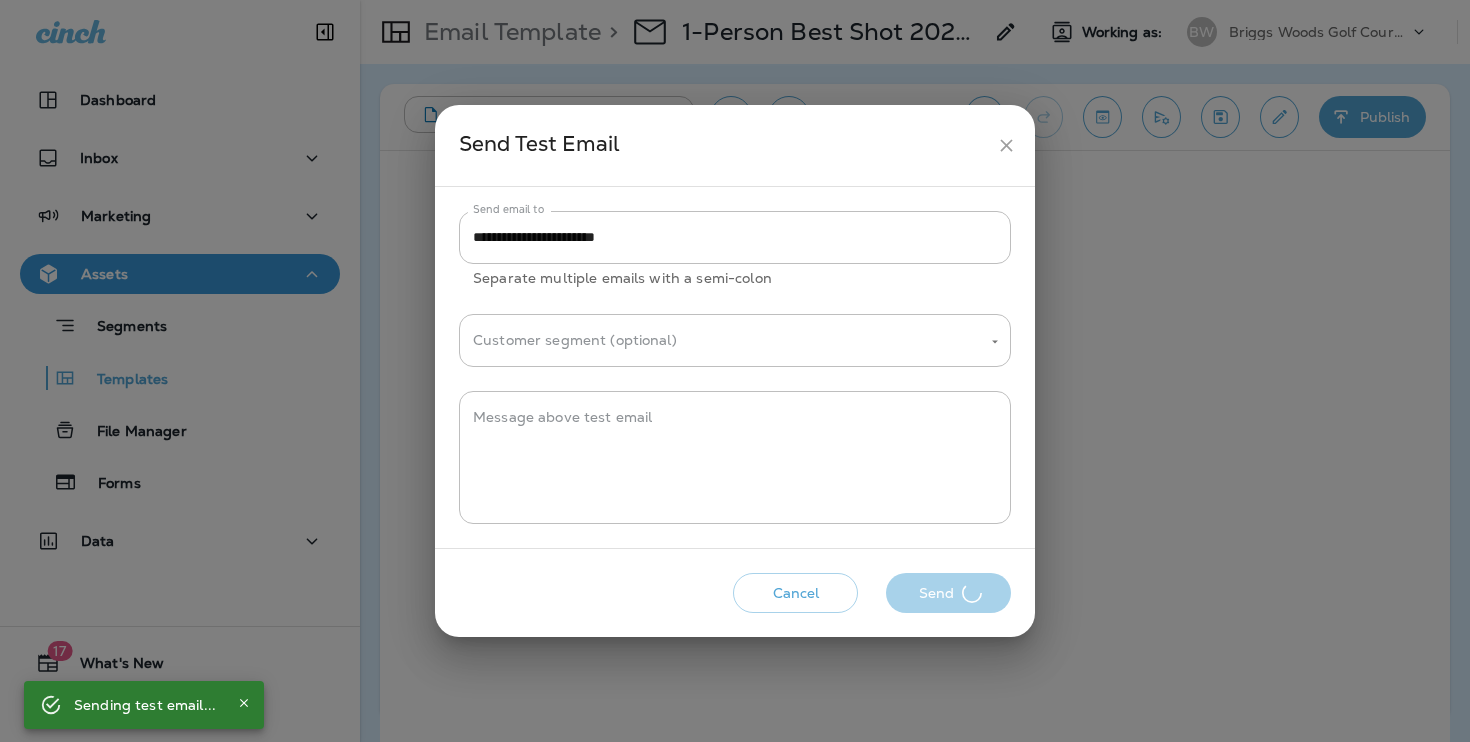 click on "Cancel Send" at bounding box center (735, 593) 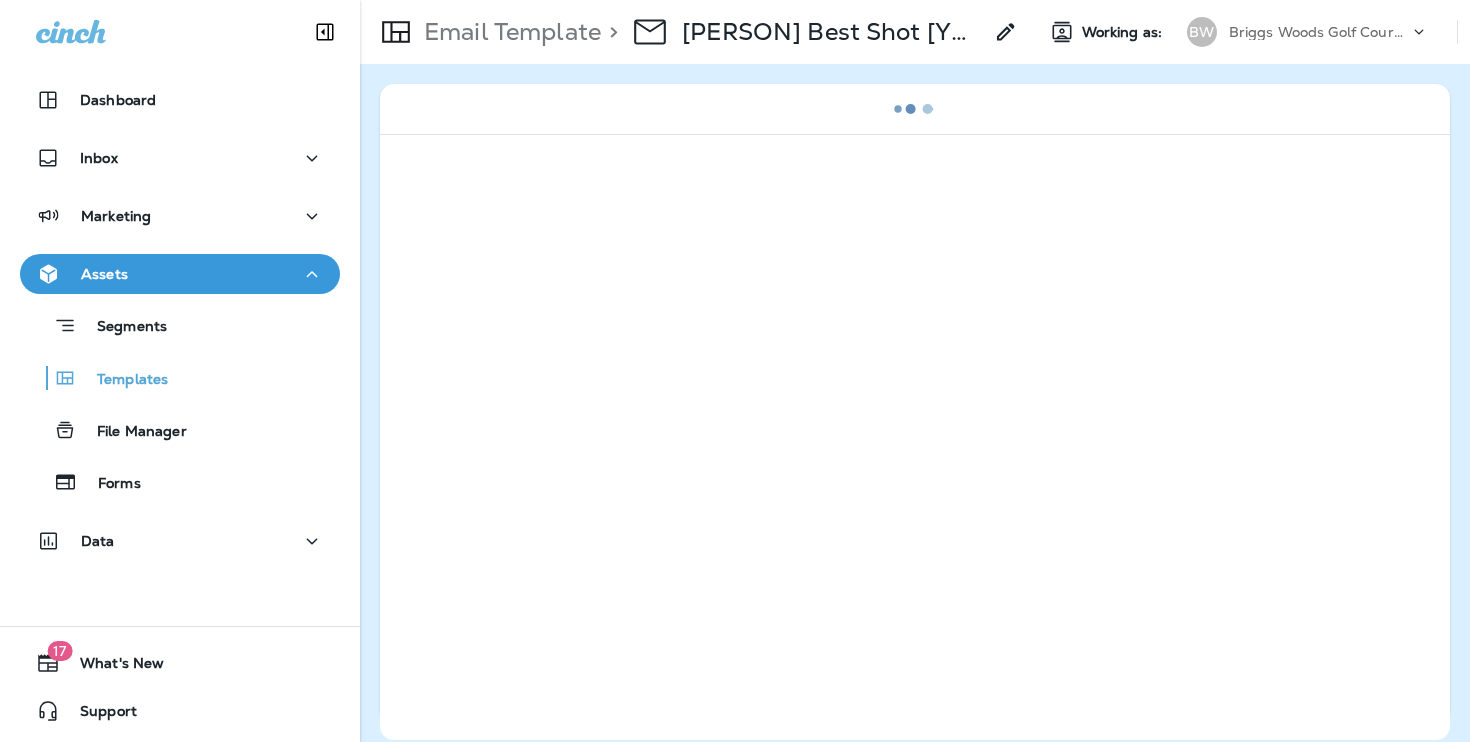 scroll, scrollTop: 0, scrollLeft: 0, axis: both 